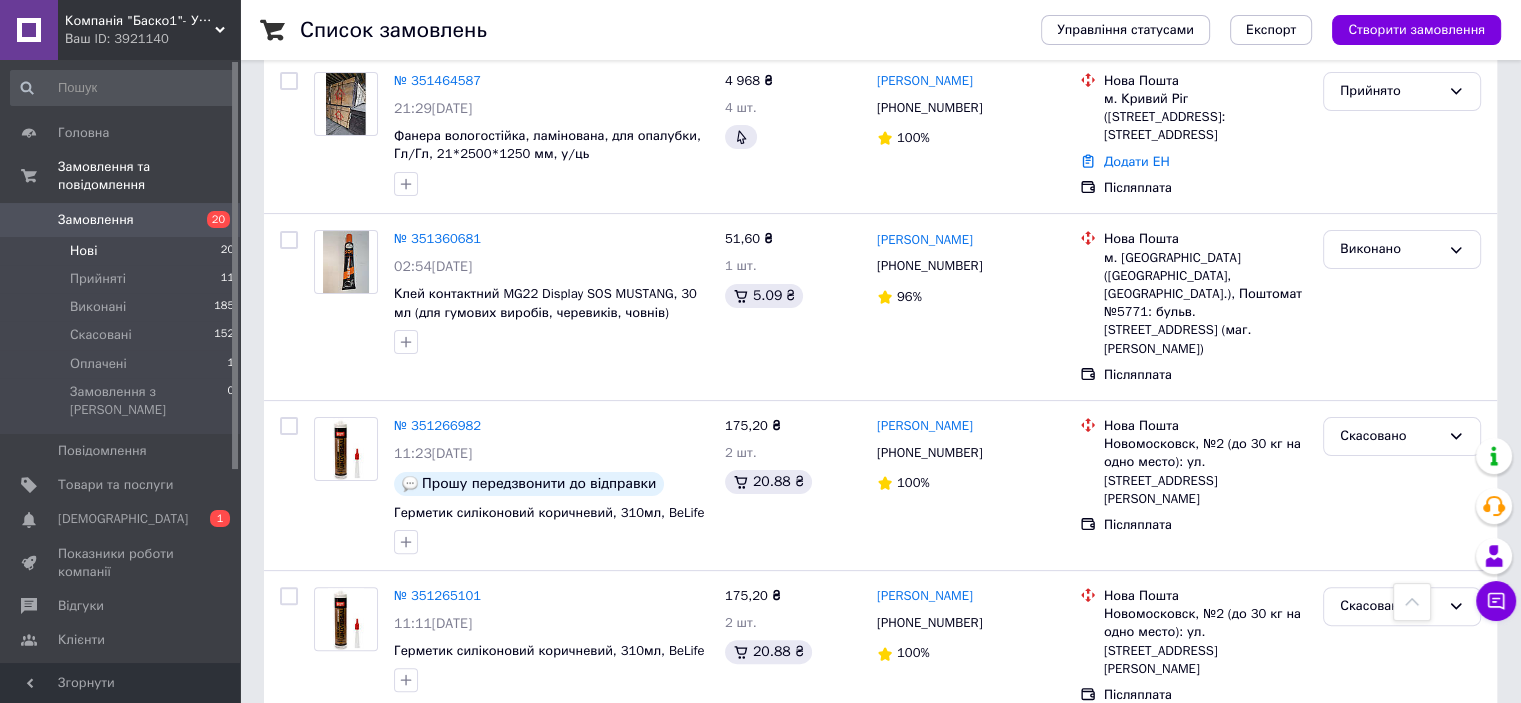 click on "Нові 20" at bounding box center [123, 251] 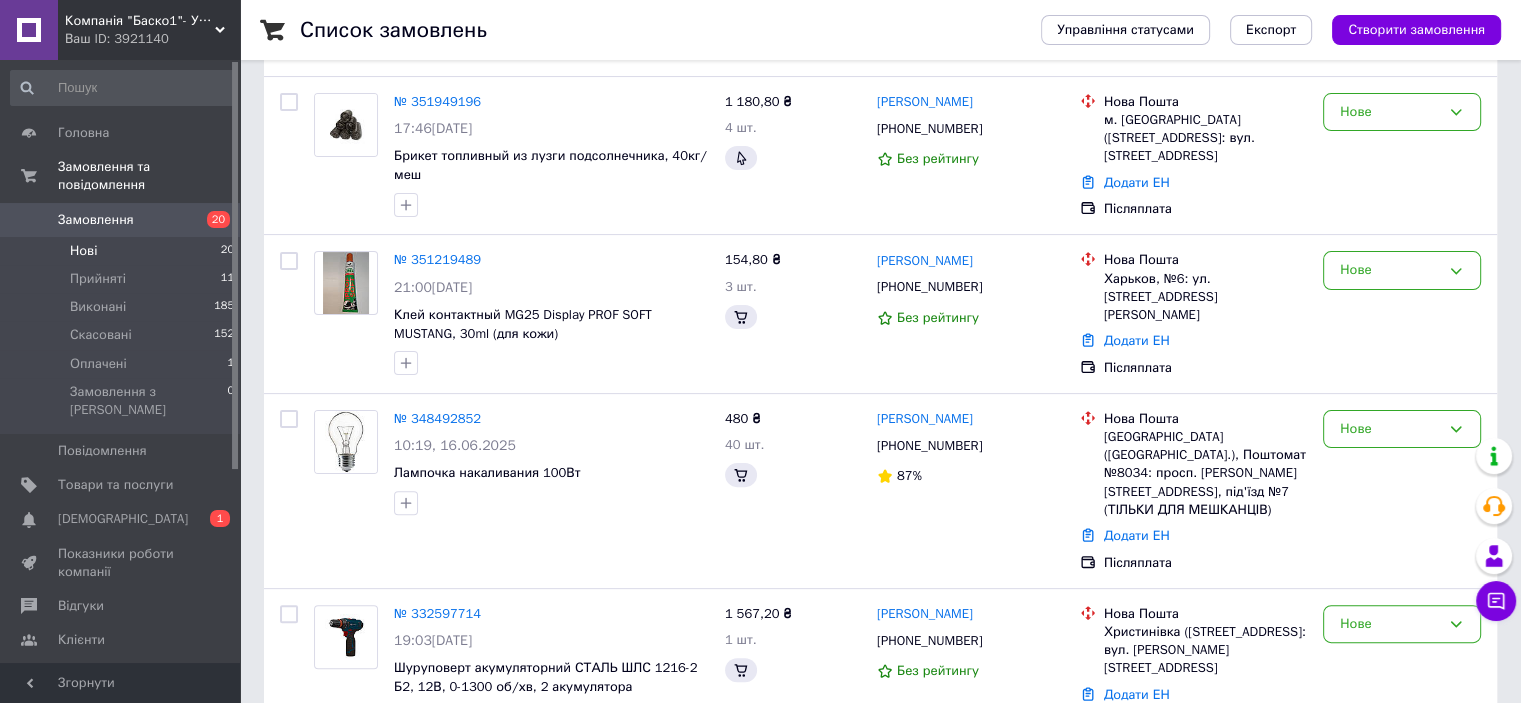 scroll, scrollTop: 0, scrollLeft: 0, axis: both 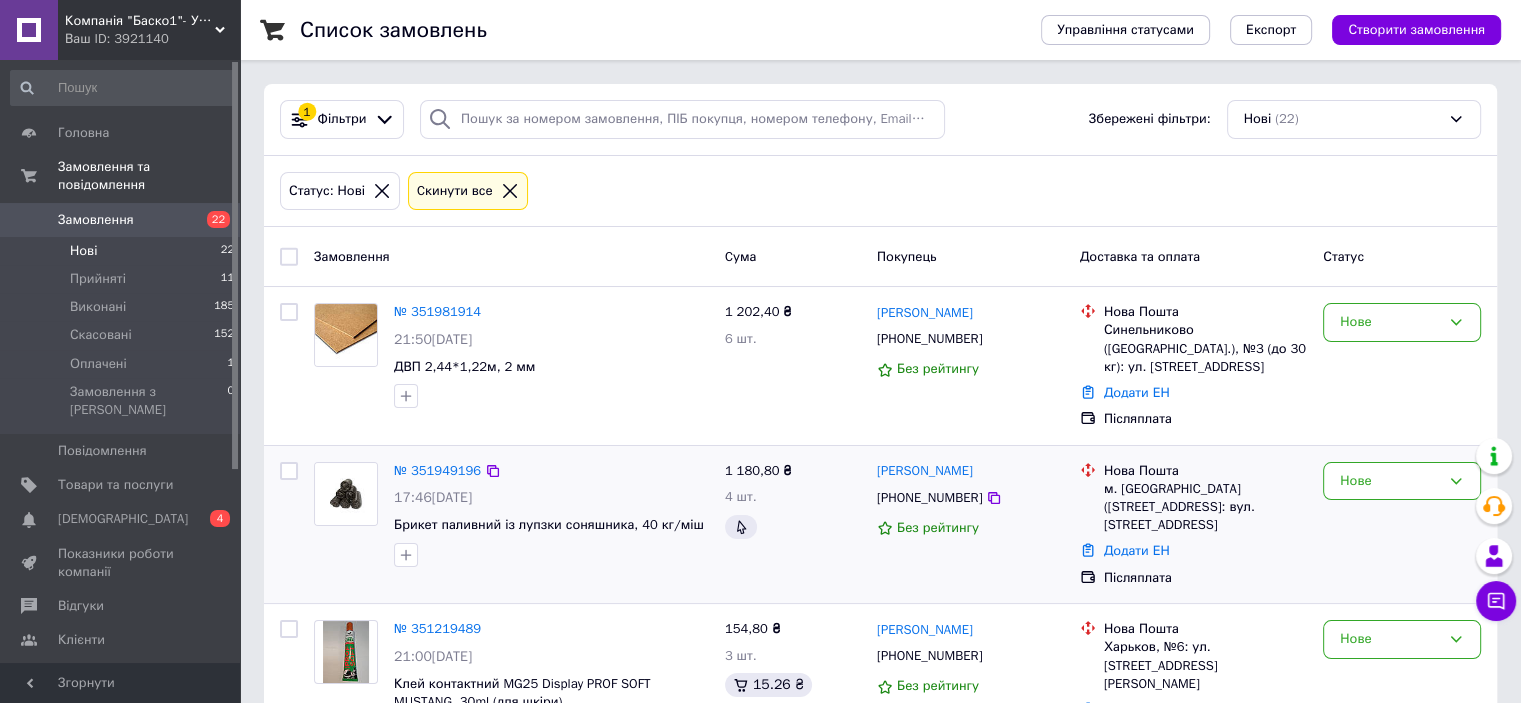 click at bounding box center (346, 494) 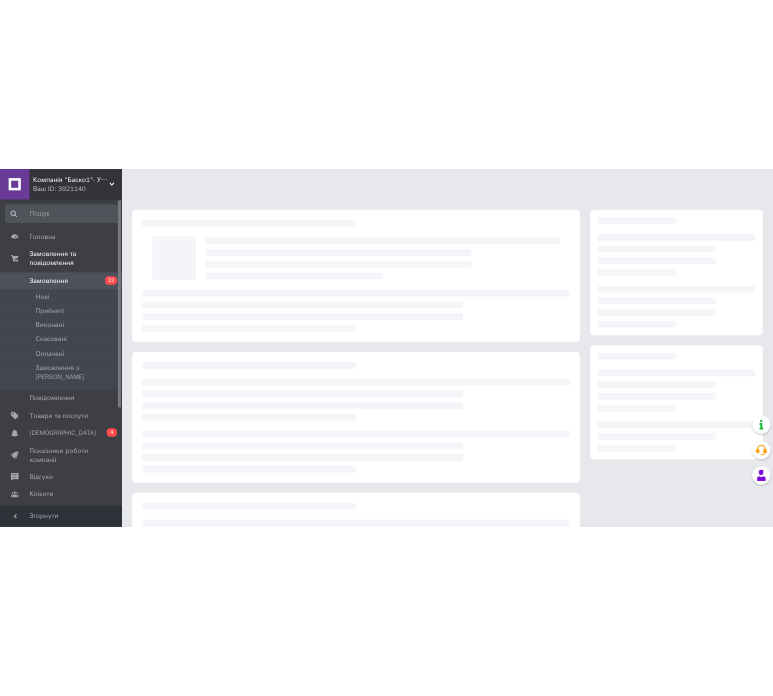 scroll, scrollTop: 0, scrollLeft: 0, axis: both 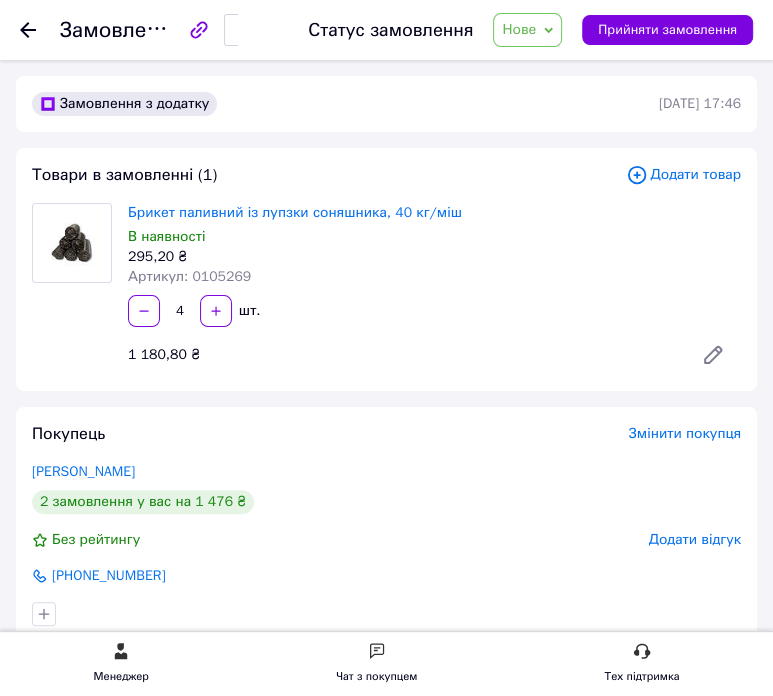 click on "4   шт." at bounding box center (434, 311) 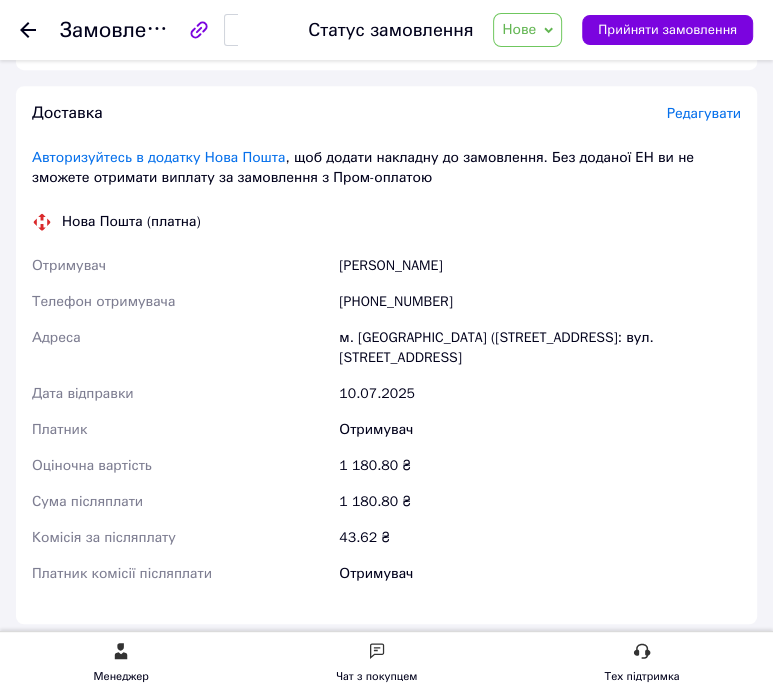 scroll, scrollTop: 700, scrollLeft: 0, axis: vertical 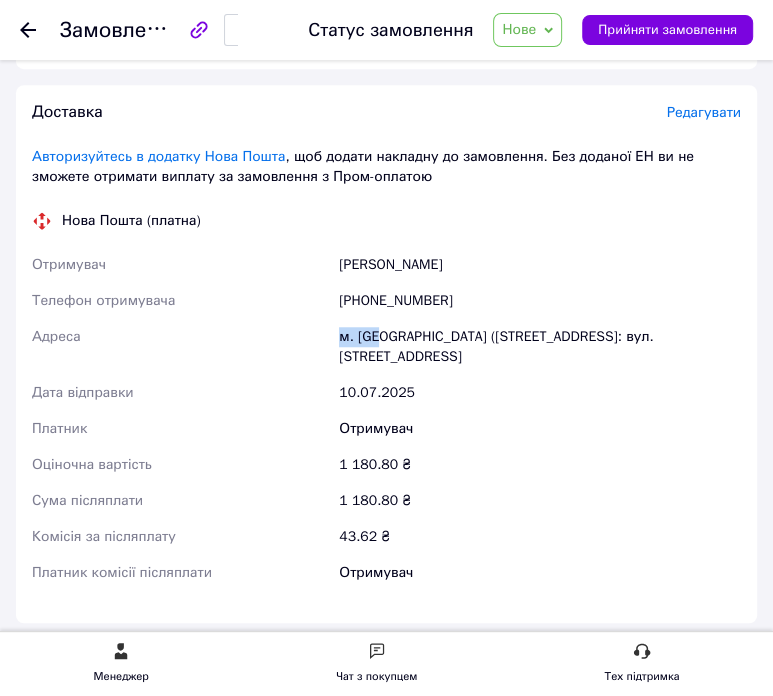 drag, startPoint x: 336, startPoint y: 340, endPoint x: 384, endPoint y: 329, distance: 49.24429 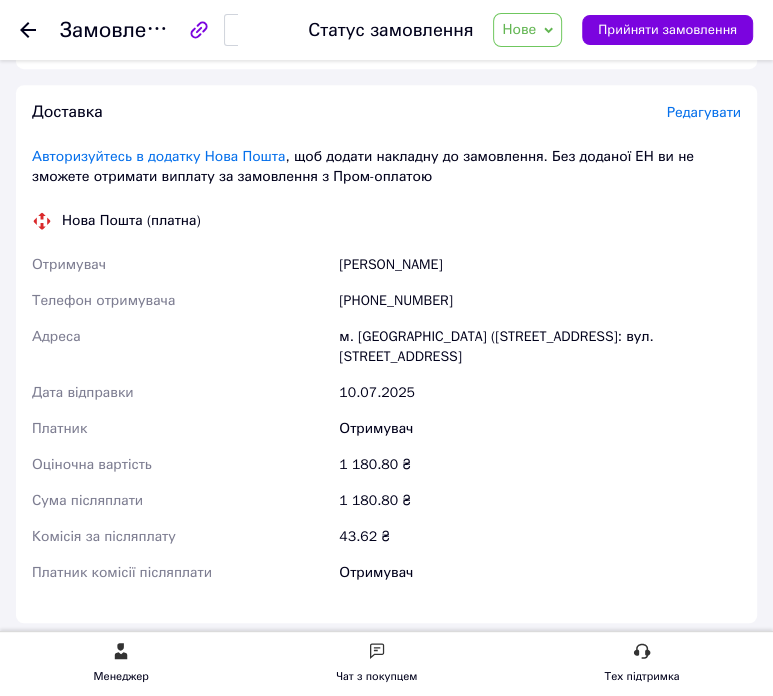 click on "м. Полтава (Полтавська обл.), №29: вул. Охтирський Шлях, 18а" at bounding box center [540, 347] 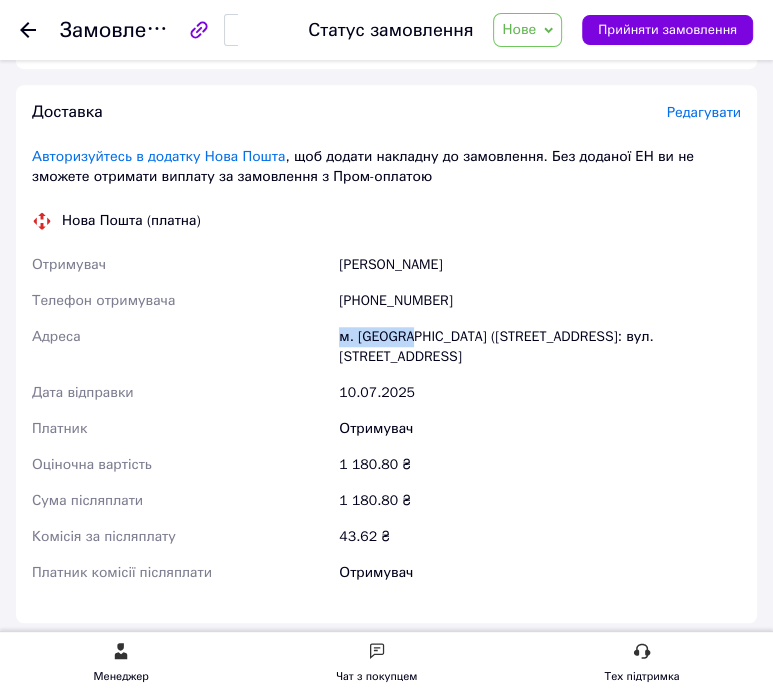 drag, startPoint x: 340, startPoint y: 339, endPoint x: 406, endPoint y: 331, distance: 66.48308 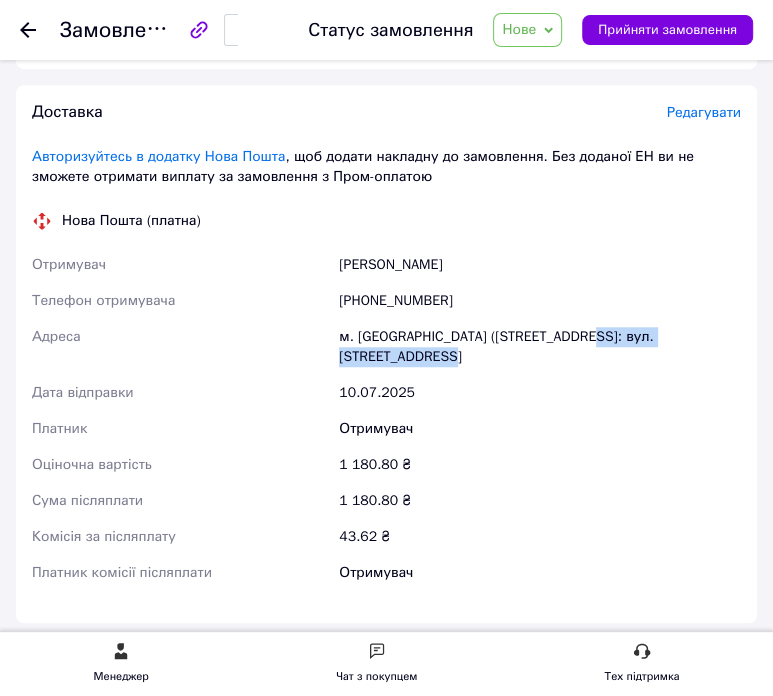 drag, startPoint x: 569, startPoint y: 338, endPoint x: 372, endPoint y: 363, distance: 198.57996 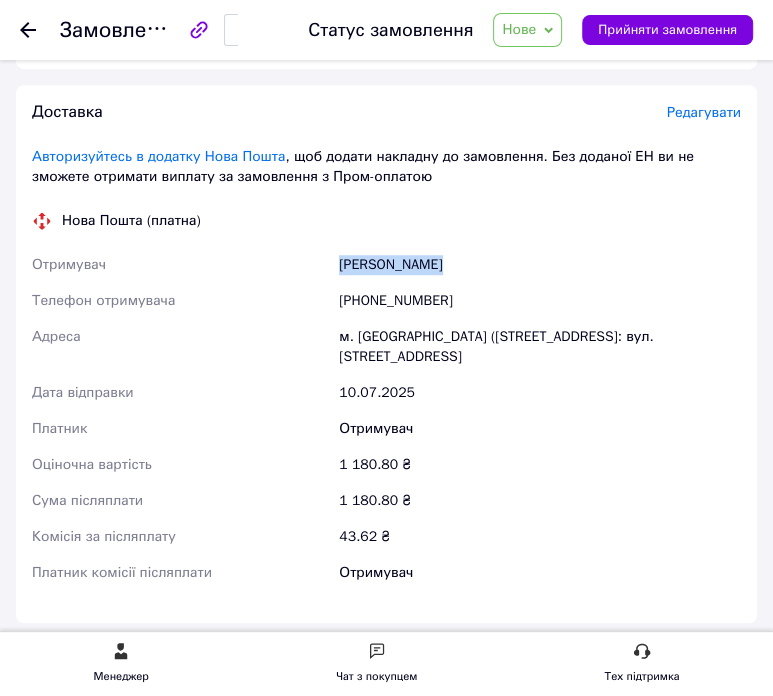 drag, startPoint x: 336, startPoint y: 267, endPoint x: 435, endPoint y: 252, distance: 100.12991 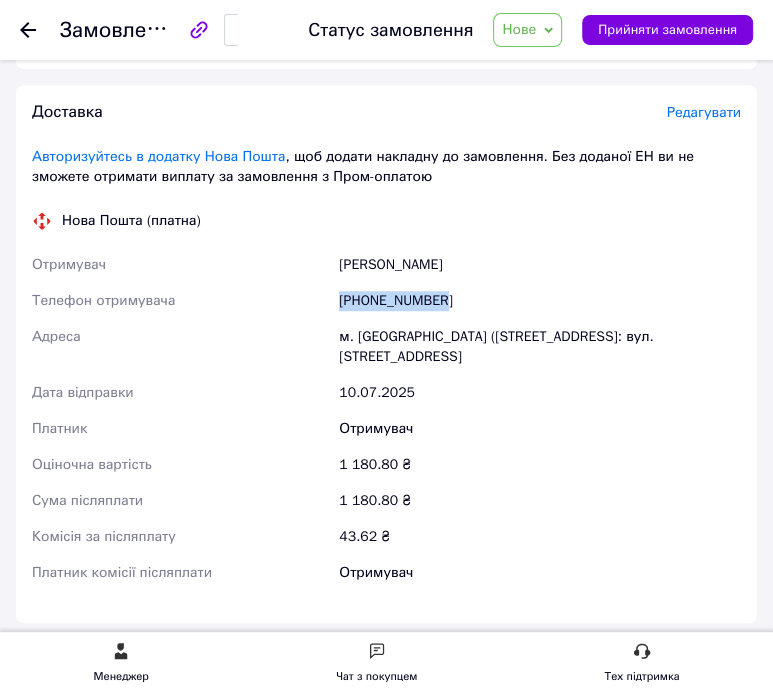 drag, startPoint x: 342, startPoint y: 303, endPoint x: 453, endPoint y: 301, distance: 111.01801 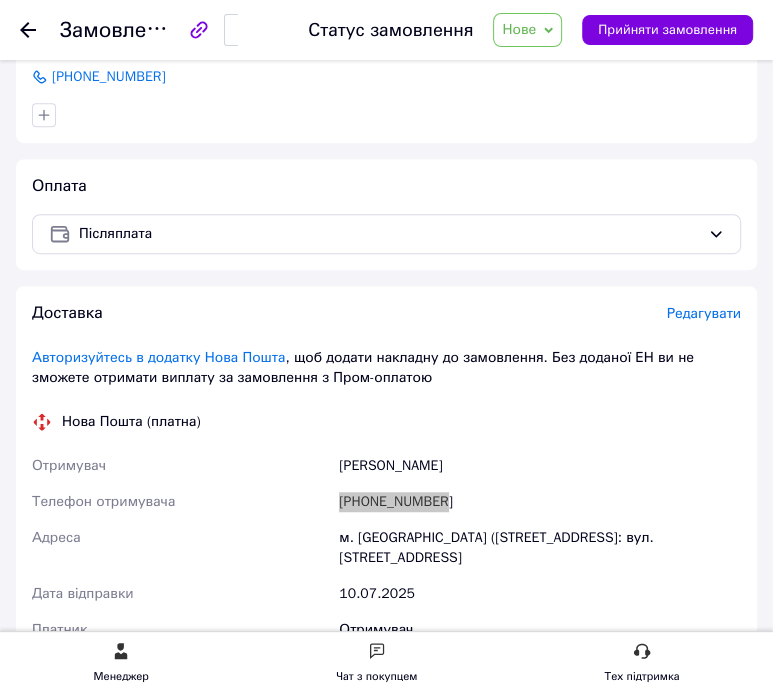 scroll, scrollTop: 500, scrollLeft: 0, axis: vertical 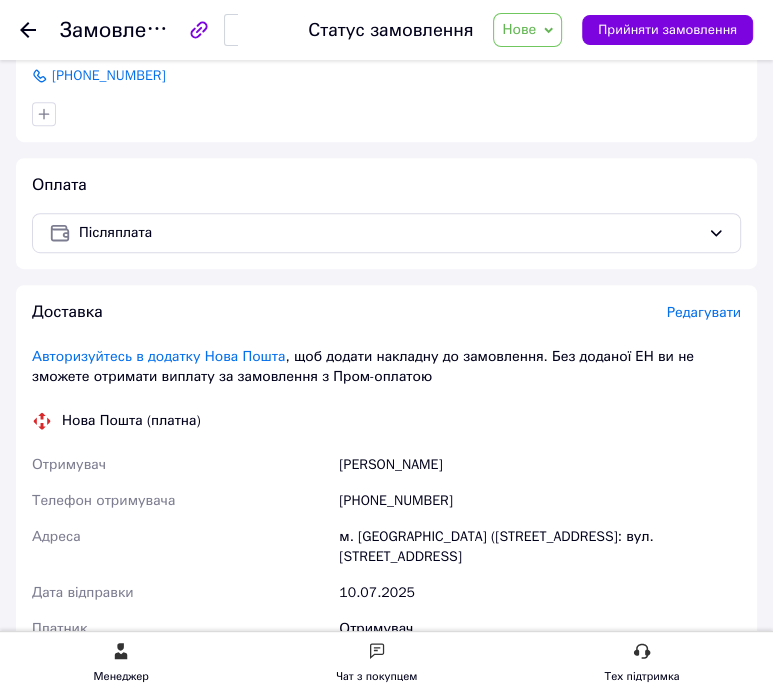 click on "Отримувач" at bounding box center (181, 465) 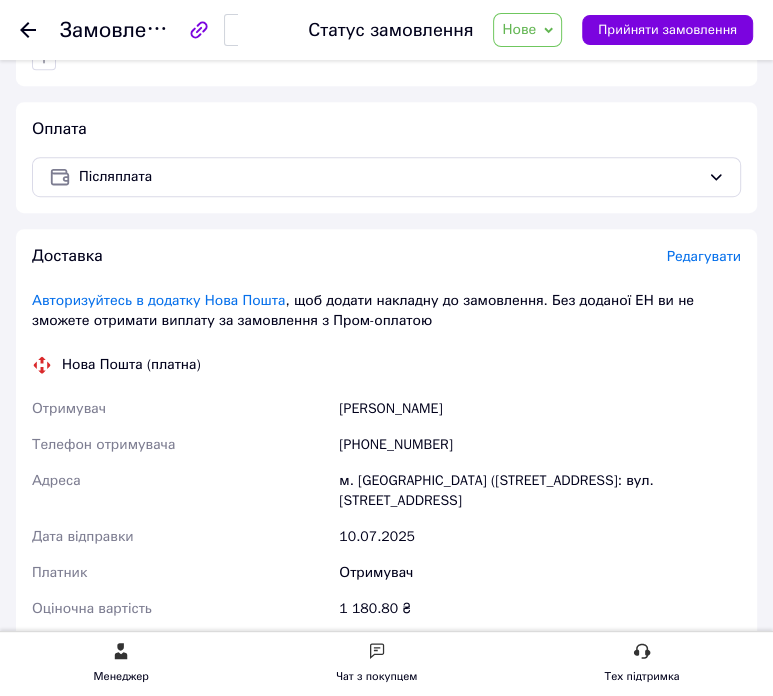 scroll, scrollTop: 600, scrollLeft: 0, axis: vertical 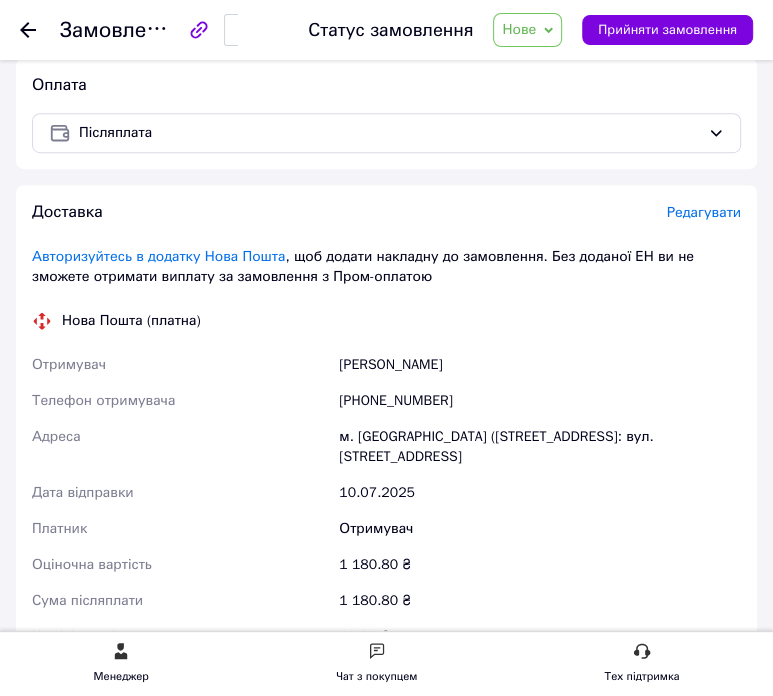click on "Адреса" at bounding box center [181, 447] 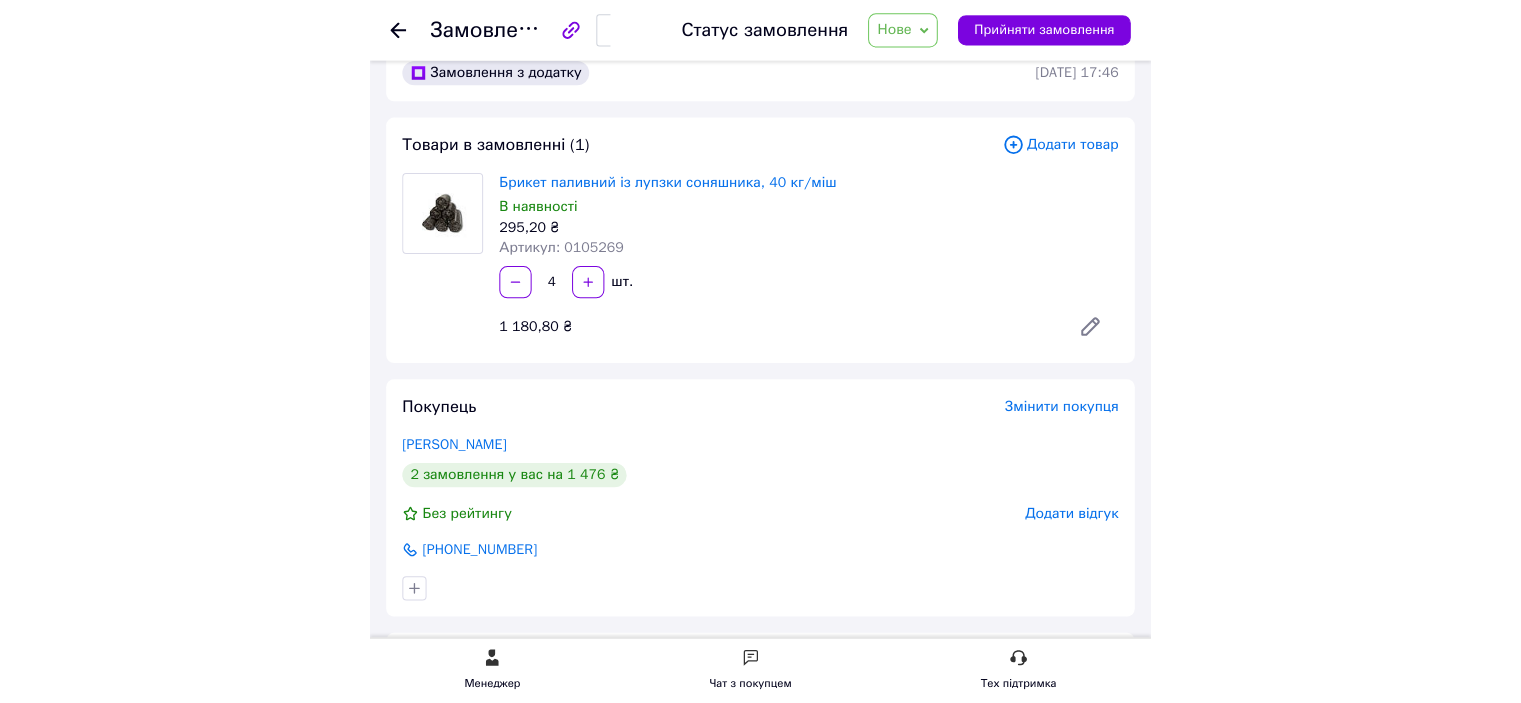 scroll, scrollTop: 0, scrollLeft: 0, axis: both 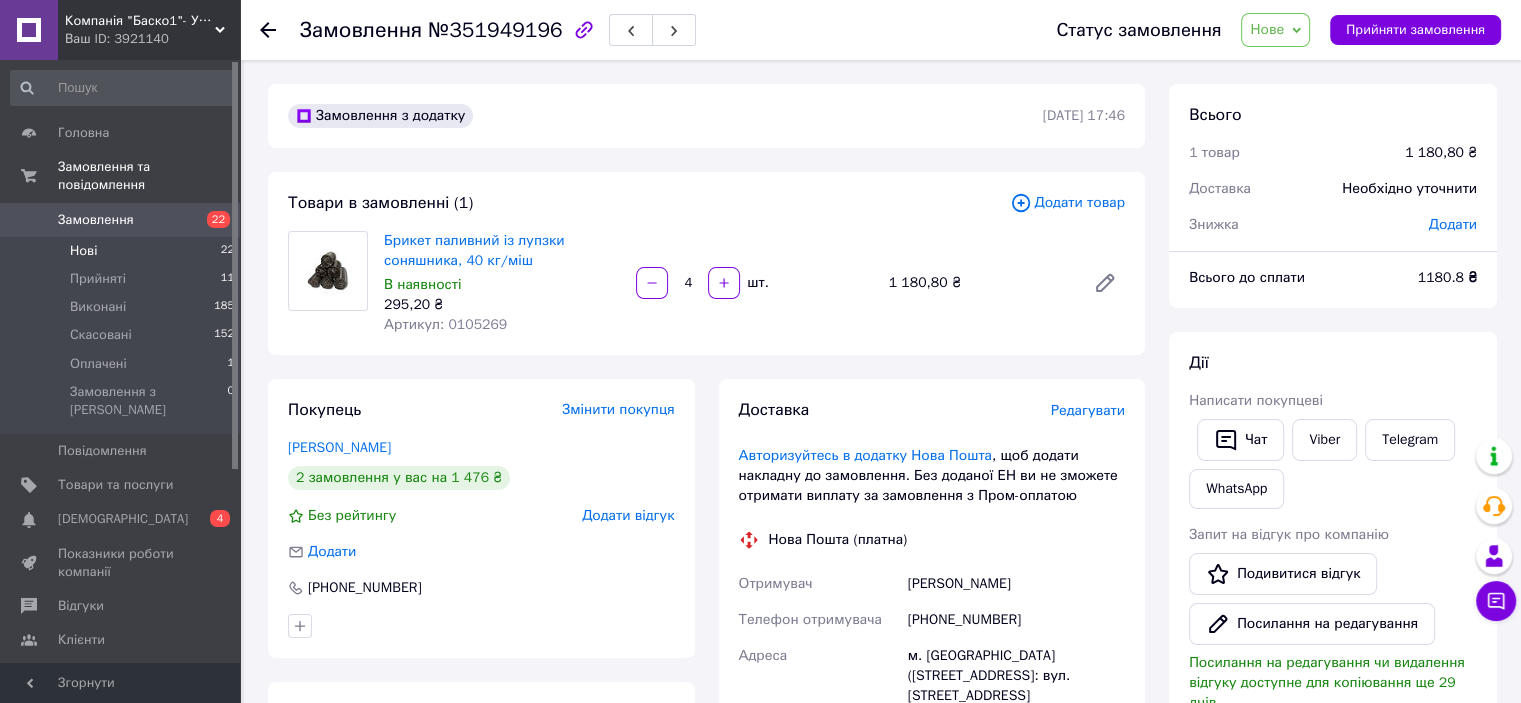 click on "Нові" at bounding box center (83, 251) 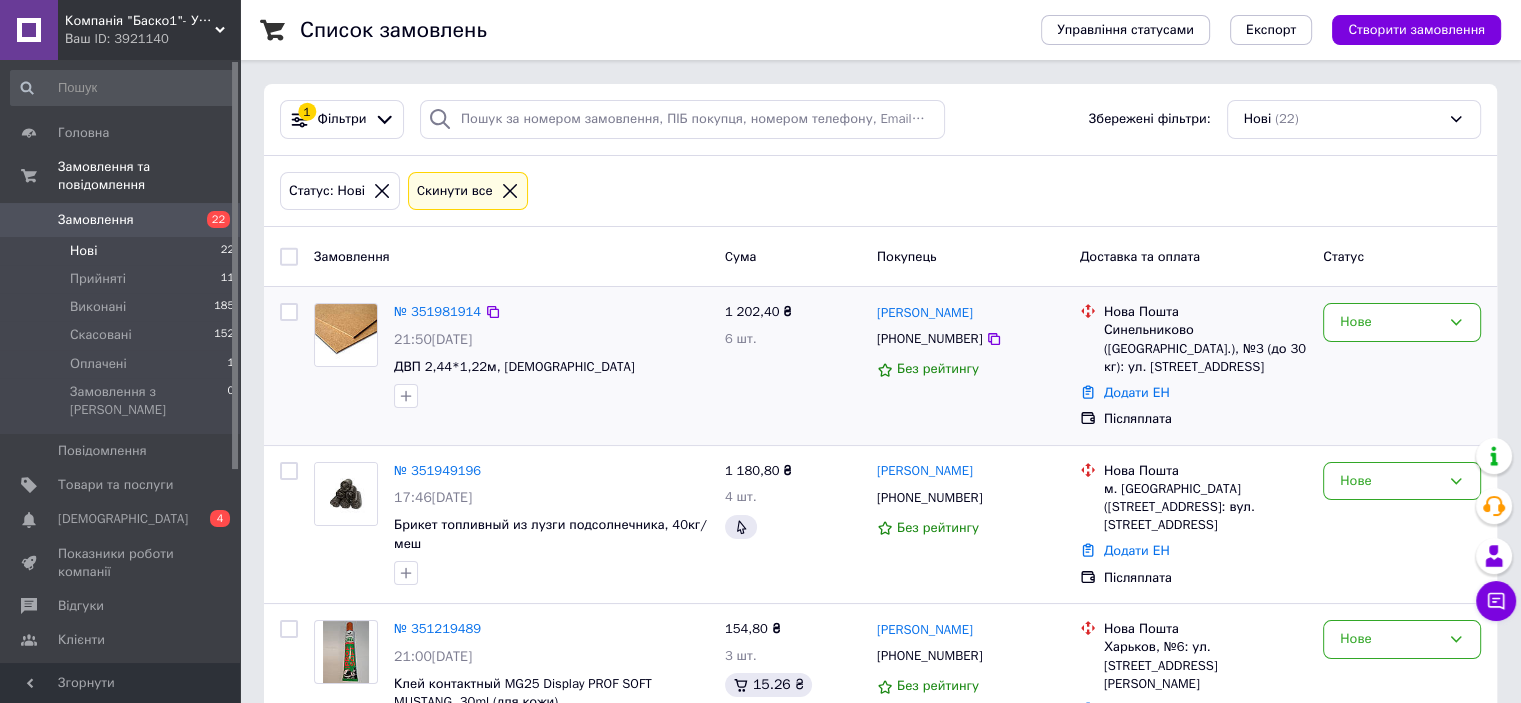 click on "21:50[DATE]" at bounding box center (433, 339) 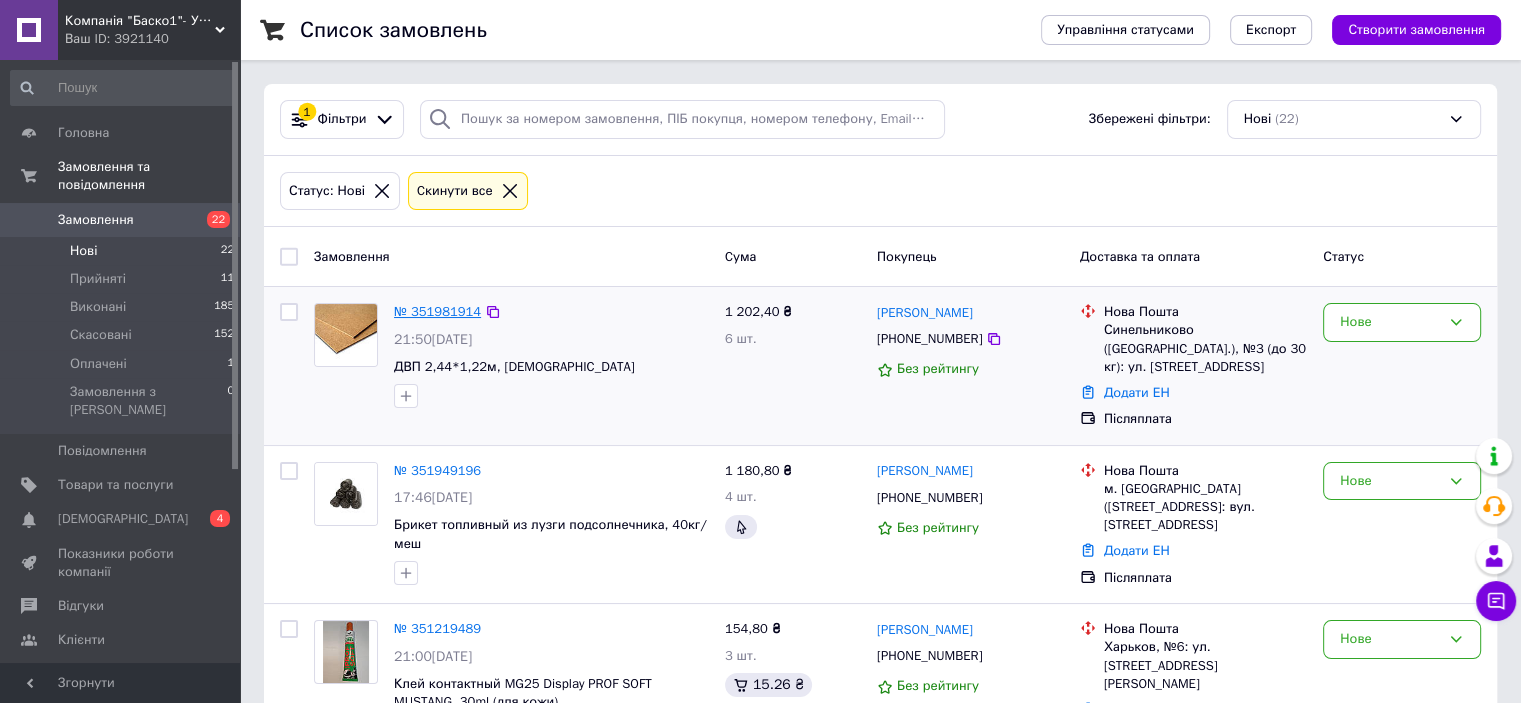click on "№ 351981914" at bounding box center [437, 311] 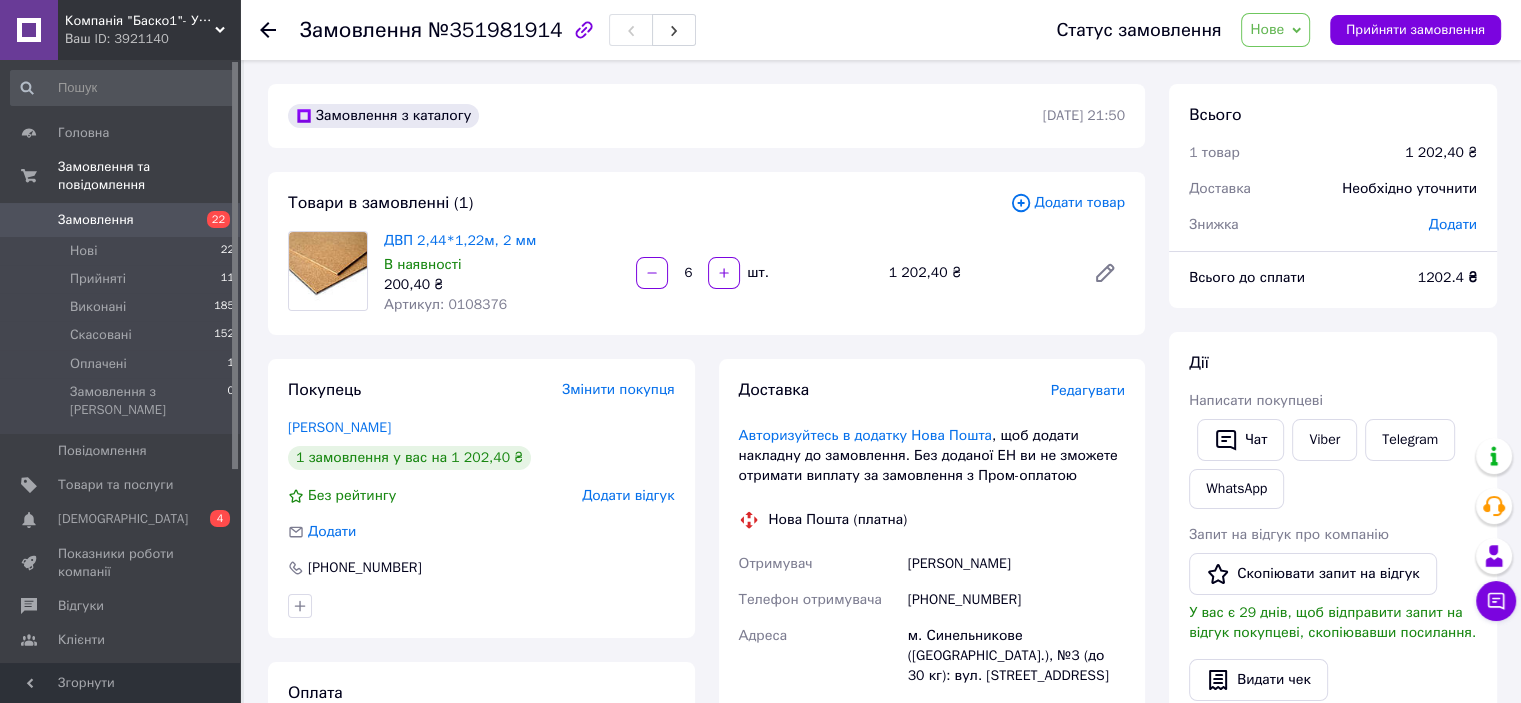 click on "Замовлення з каталогу" at bounding box center (663, 116) 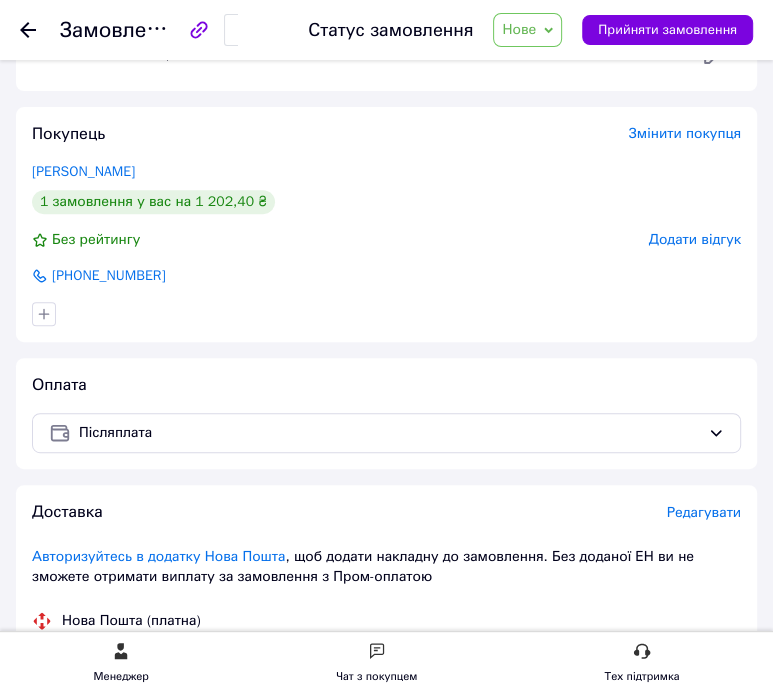 scroll, scrollTop: 500, scrollLeft: 0, axis: vertical 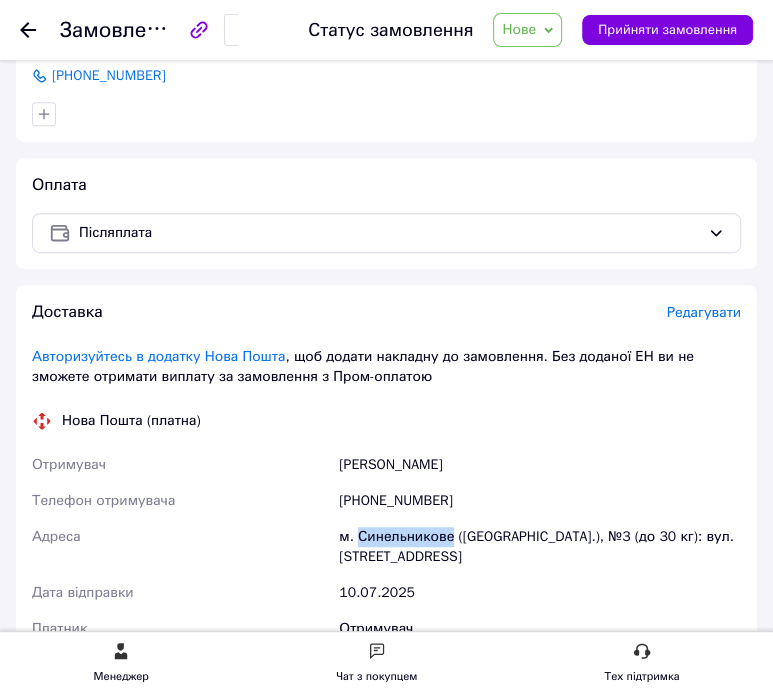 drag, startPoint x: 448, startPoint y: 535, endPoint x: 356, endPoint y: 538, distance: 92.0489 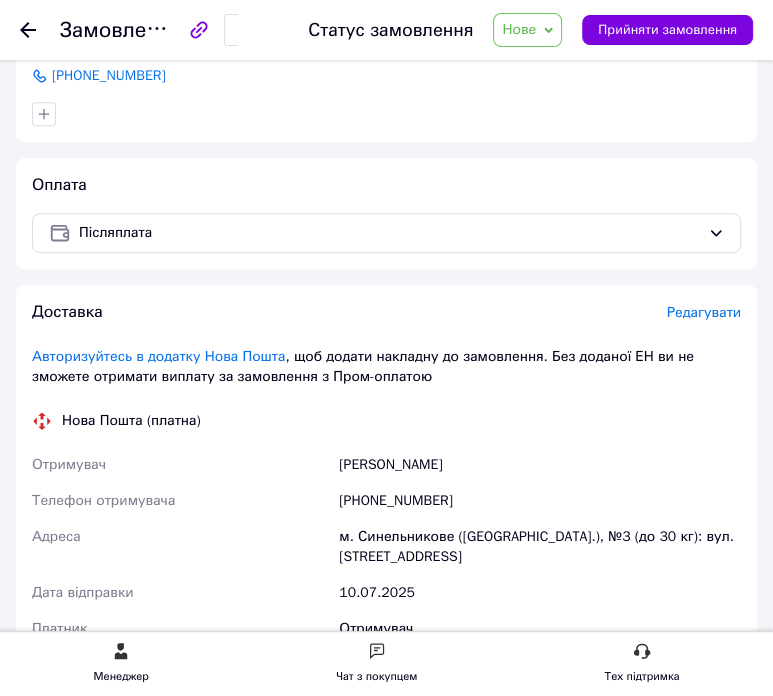 click on "10.07.2025" at bounding box center (540, 593) 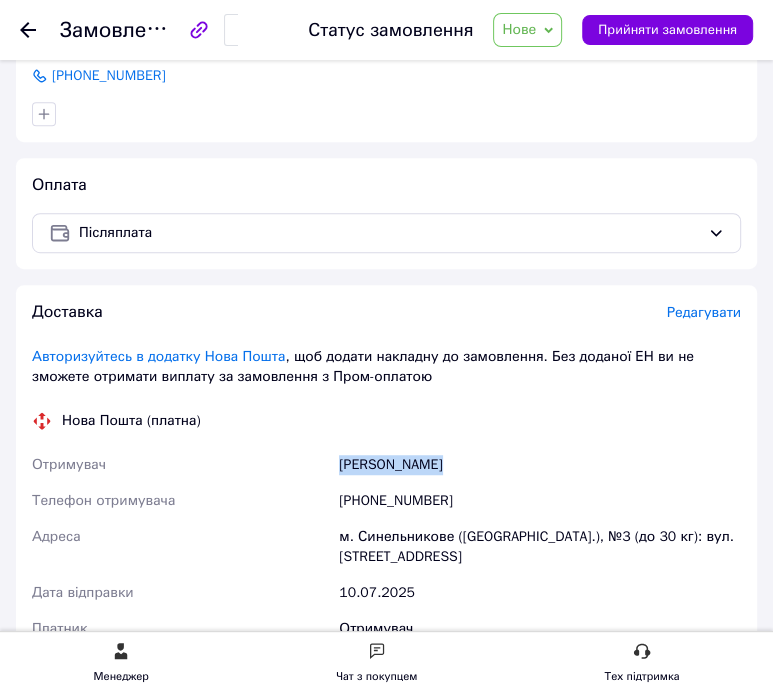 drag, startPoint x: 334, startPoint y: 467, endPoint x: 447, endPoint y: 452, distance: 113.99123 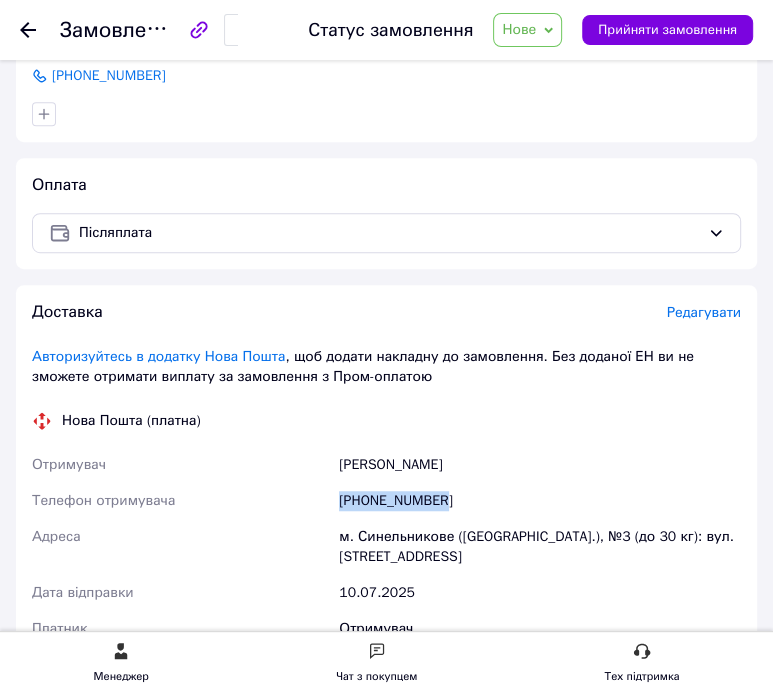 drag, startPoint x: 342, startPoint y: 506, endPoint x: 438, endPoint y: 499, distance: 96.25487 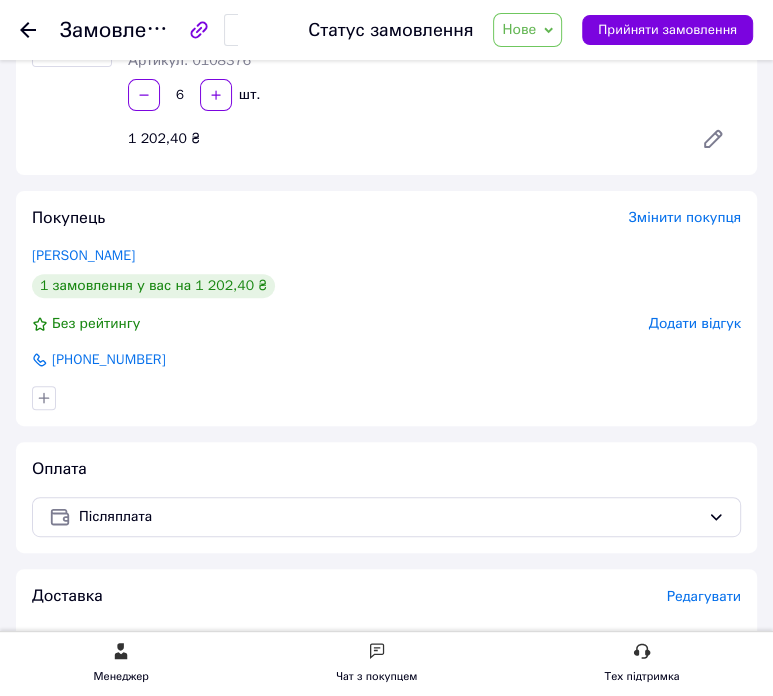 scroll, scrollTop: 200, scrollLeft: 0, axis: vertical 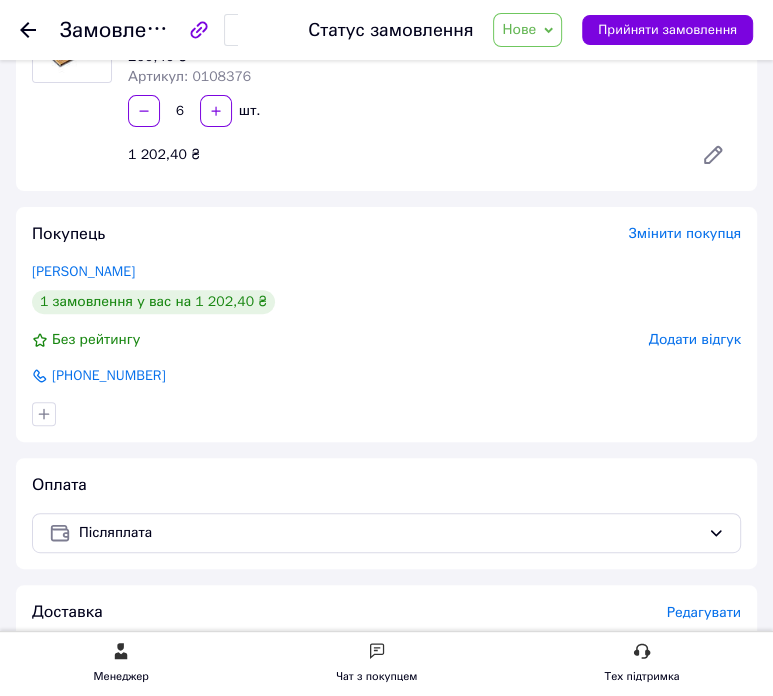 click on "Замовлення №351981914 Статус замовлення Нове Прийнято Виконано Скасовано Оплачено Прийняти замовлення Замовлення з каталогу 09.07.2025 | 21:50 Товари в замовленні (1) Додати товар ДВП 2,44*1,22м, 2 мм В наявності 200,40 ₴ Артикул: 0108376 6   шт. 1 202,40 ₴ Покупець Змінити покупця Литвин Дмитро 1 замовлення у вас на 1 202,40 ₴ Без рейтингу   Додати відгук +380933371305 Оплата Післяплата Доставка Редагувати Авторизуйтесь в додатку Нова Пошта , щоб додати накладну до замовлення. Без доданої ЕН ви не зможете отримати виплату за замовлення з Пром-оплатою Нова Пошта (платна) Отримувач +380933371305" at bounding box center (386, 1132) 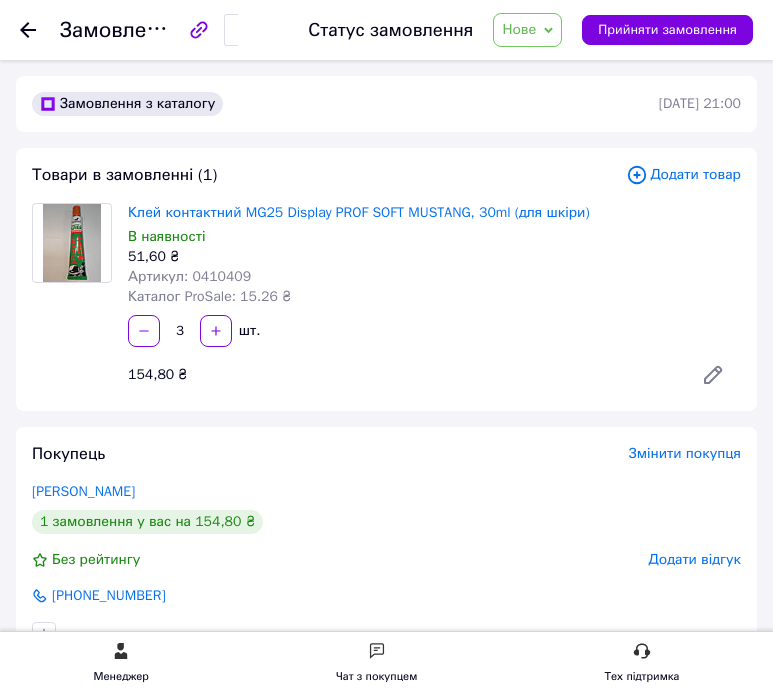 scroll, scrollTop: 100, scrollLeft: 0, axis: vertical 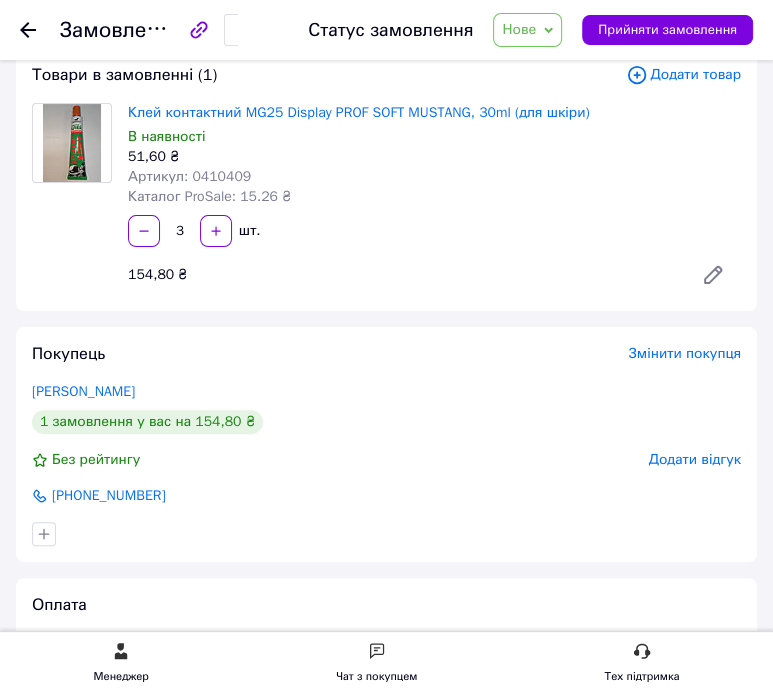 click 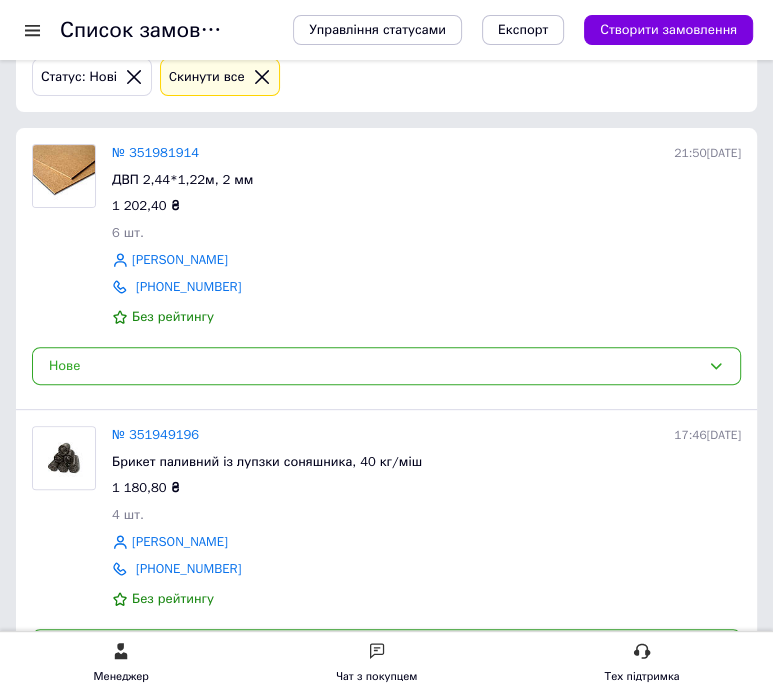scroll, scrollTop: 300, scrollLeft: 0, axis: vertical 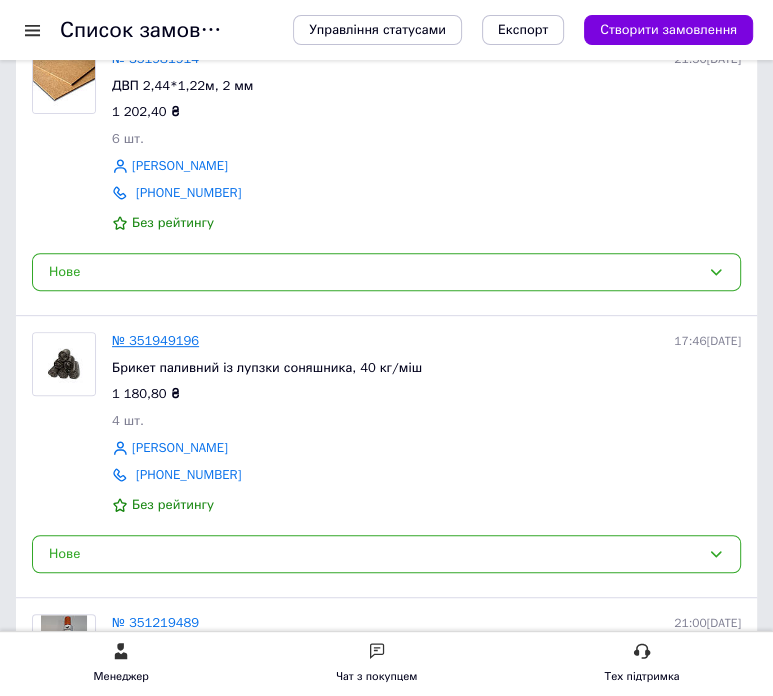 click on "№ 351949196" at bounding box center [155, 340] 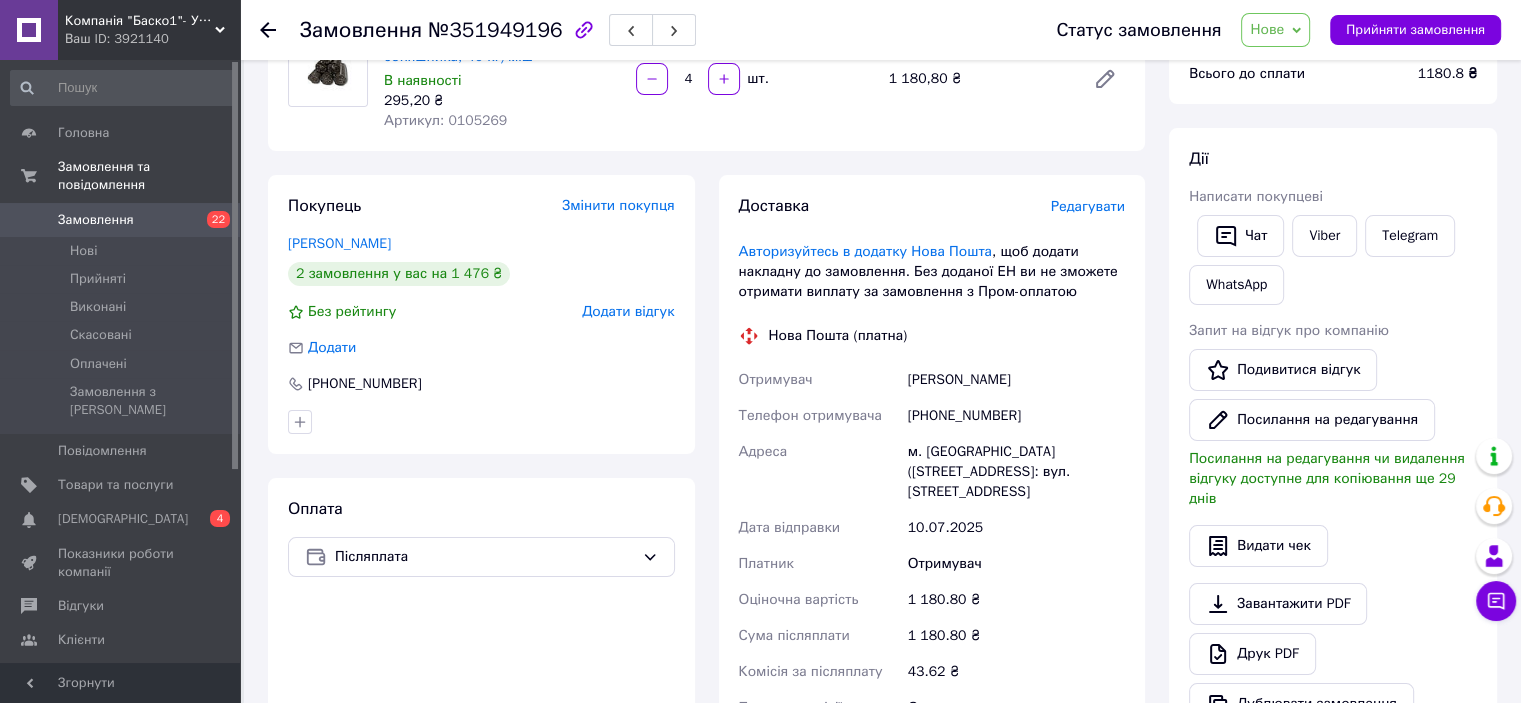scroll, scrollTop: 110, scrollLeft: 0, axis: vertical 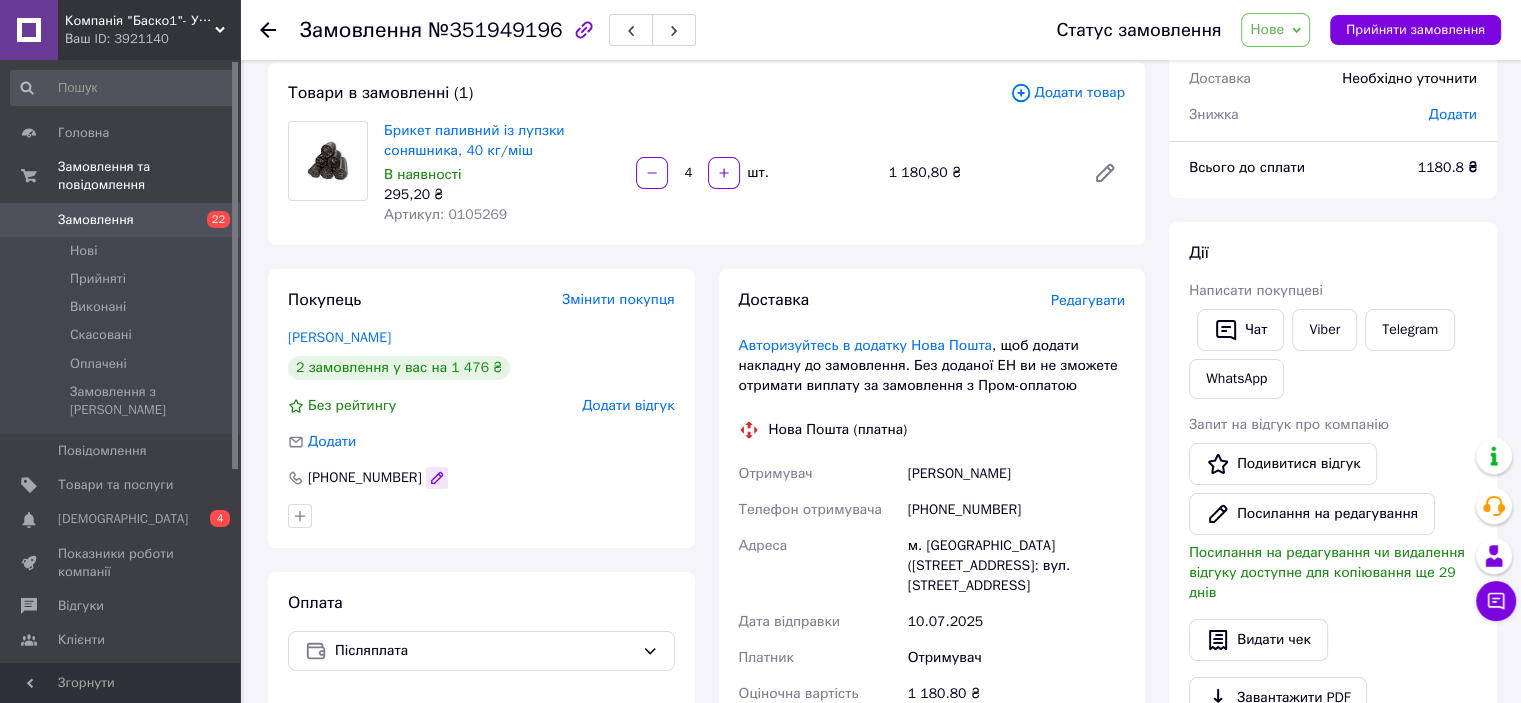 click at bounding box center [437, 478] 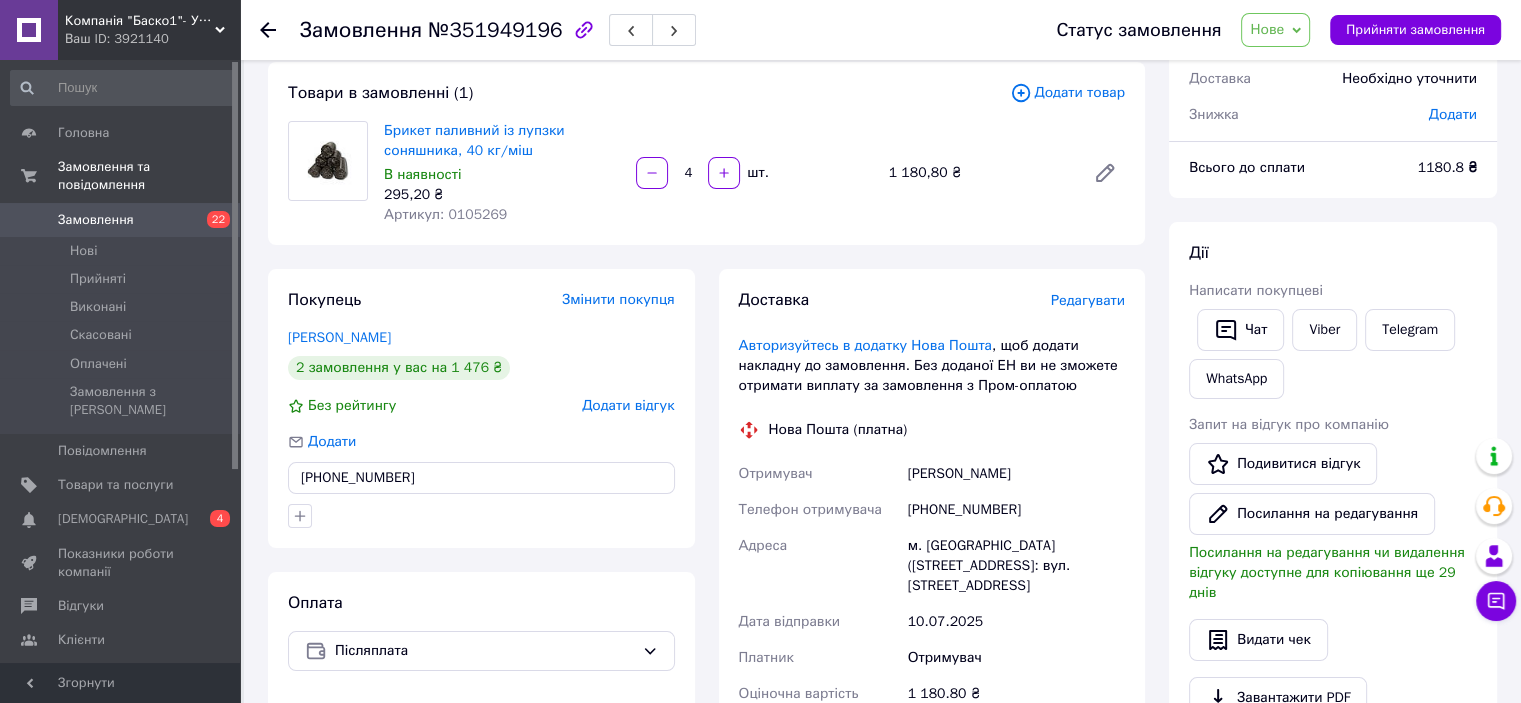 drag, startPoint x: 413, startPoint y: 479, endPoint x: 272, endPoint y: 479, distance: 141 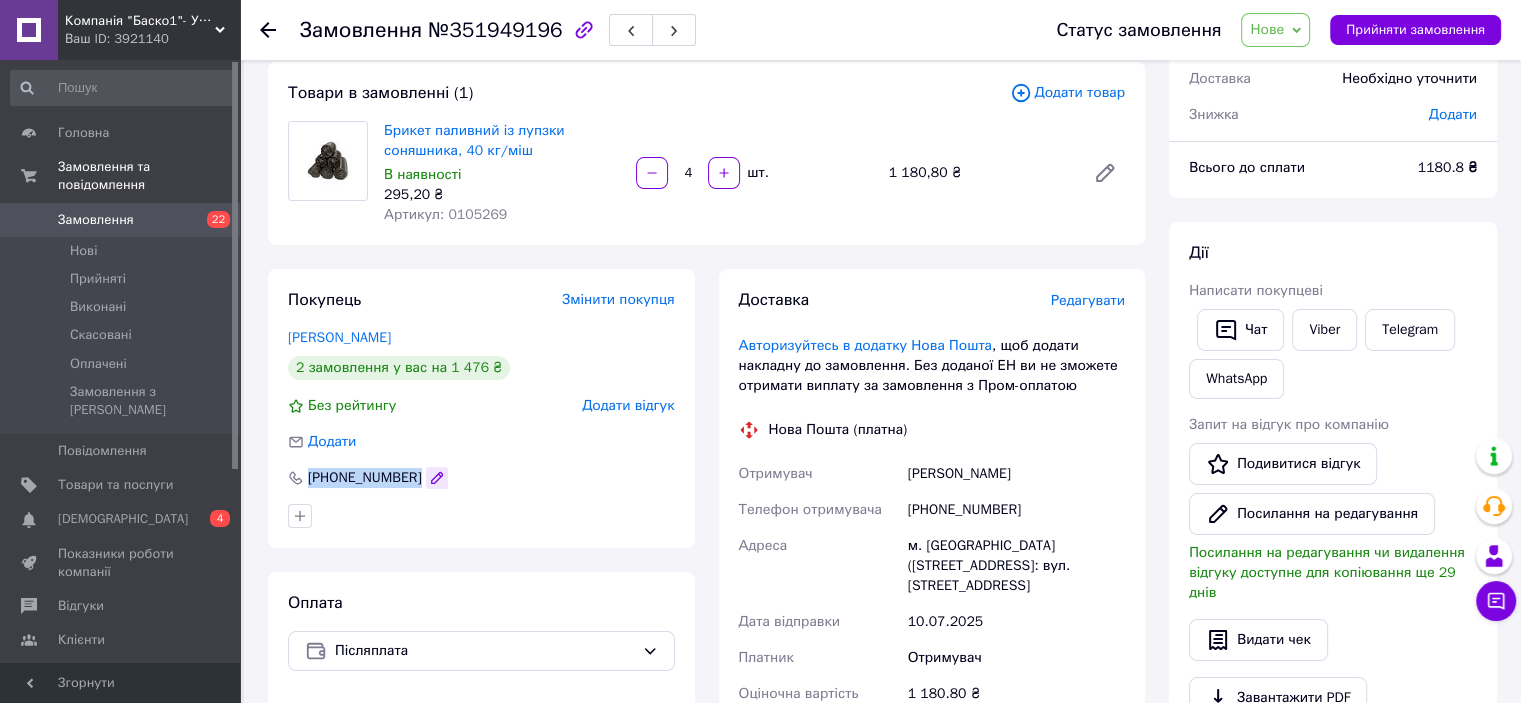 drag, startPoint x: 310, startPoint y: 477, endPoint x: 425, endPoint y: 469, distance: 115.27792 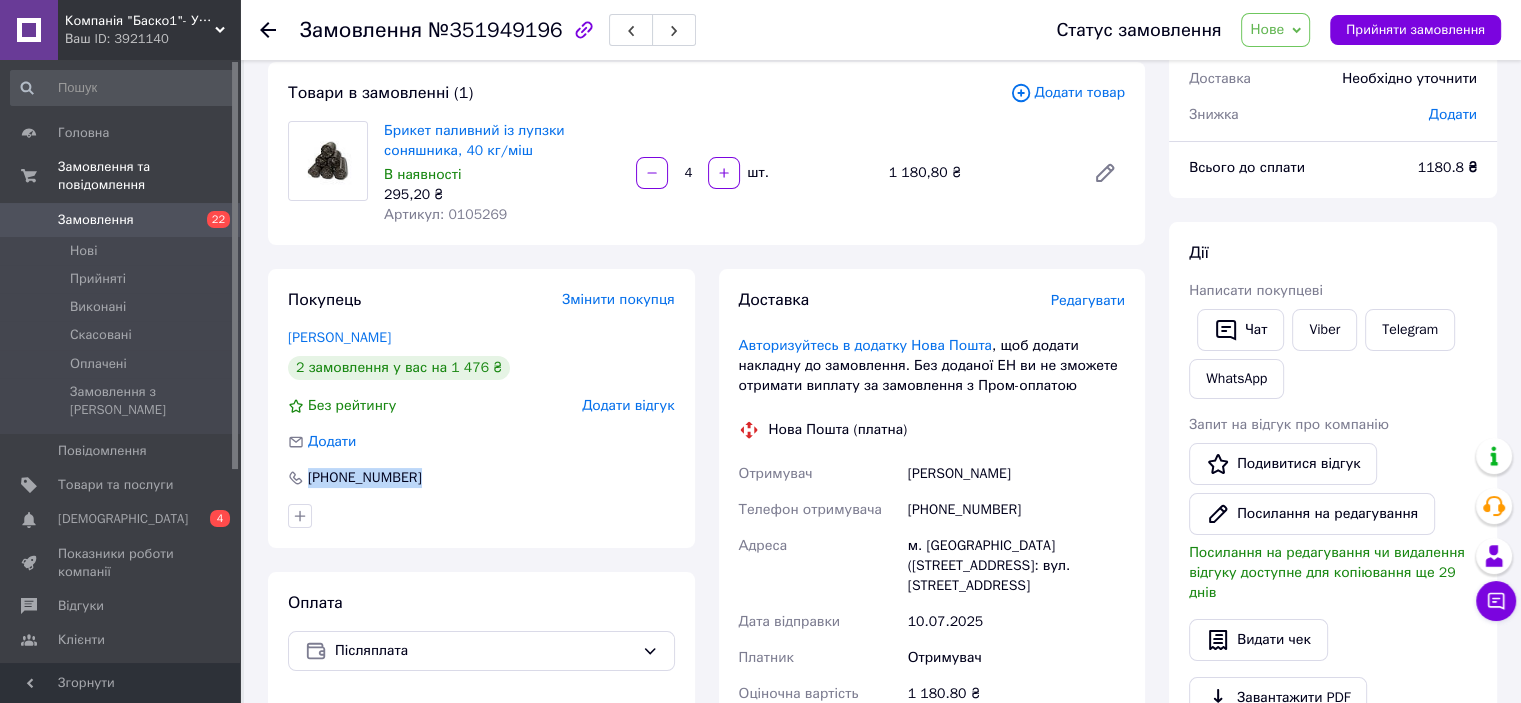 copy on "[PHONE_NUMBER]" 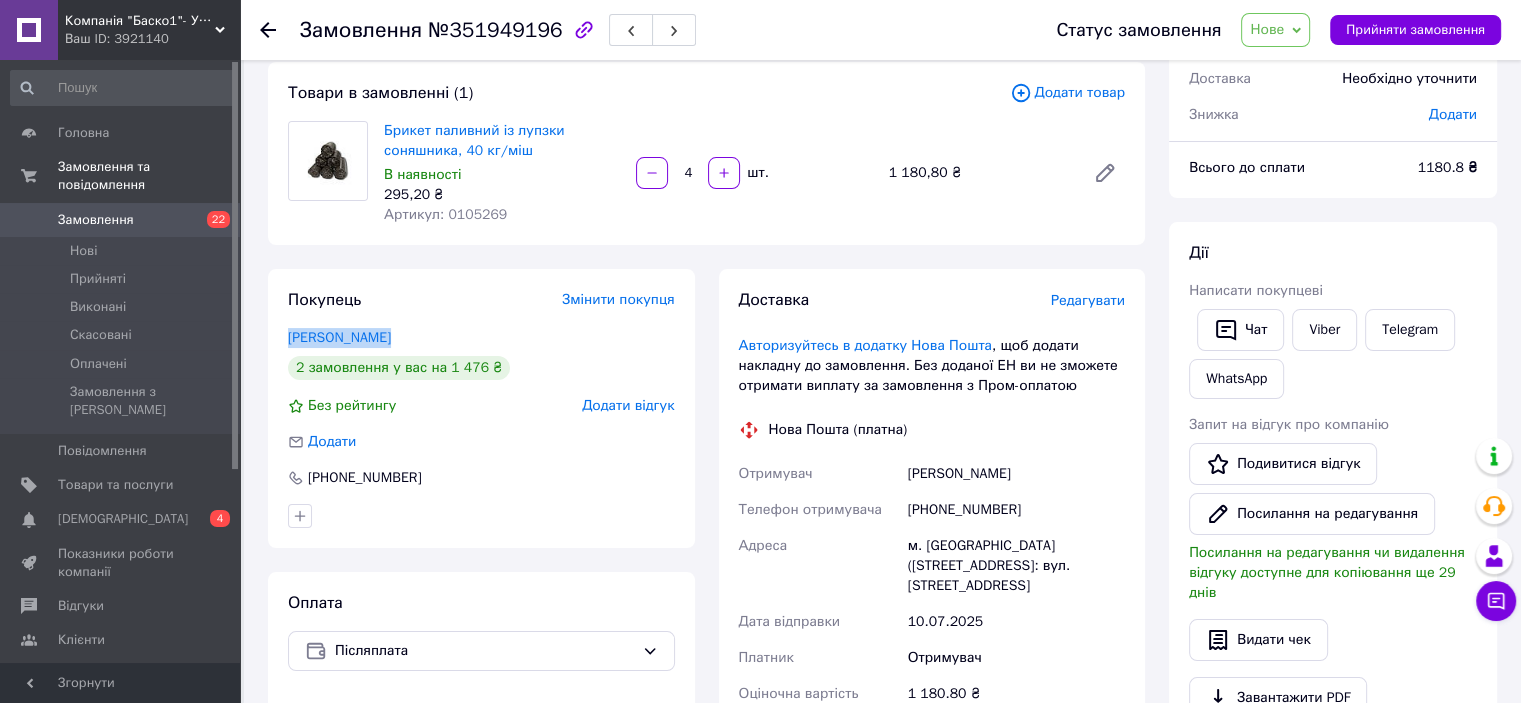 drag, startPoint x: 281, startPoint y: 334, endPoint x: 411, endPoint y: 335, distance: 130.00385 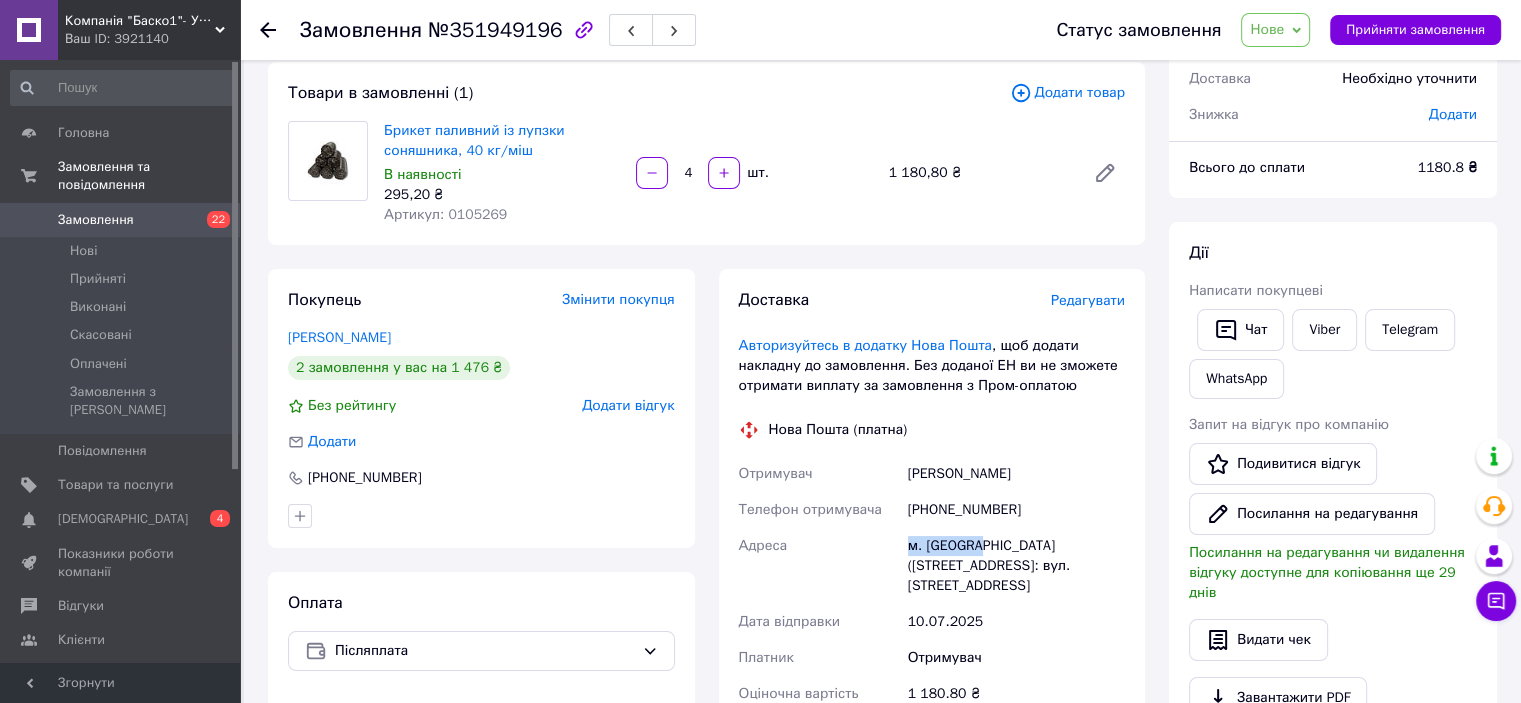 drag, startPoint x: 976, startPoint y: 549, endPoint x: 901, endPoint y: 550, distance: 75.00667 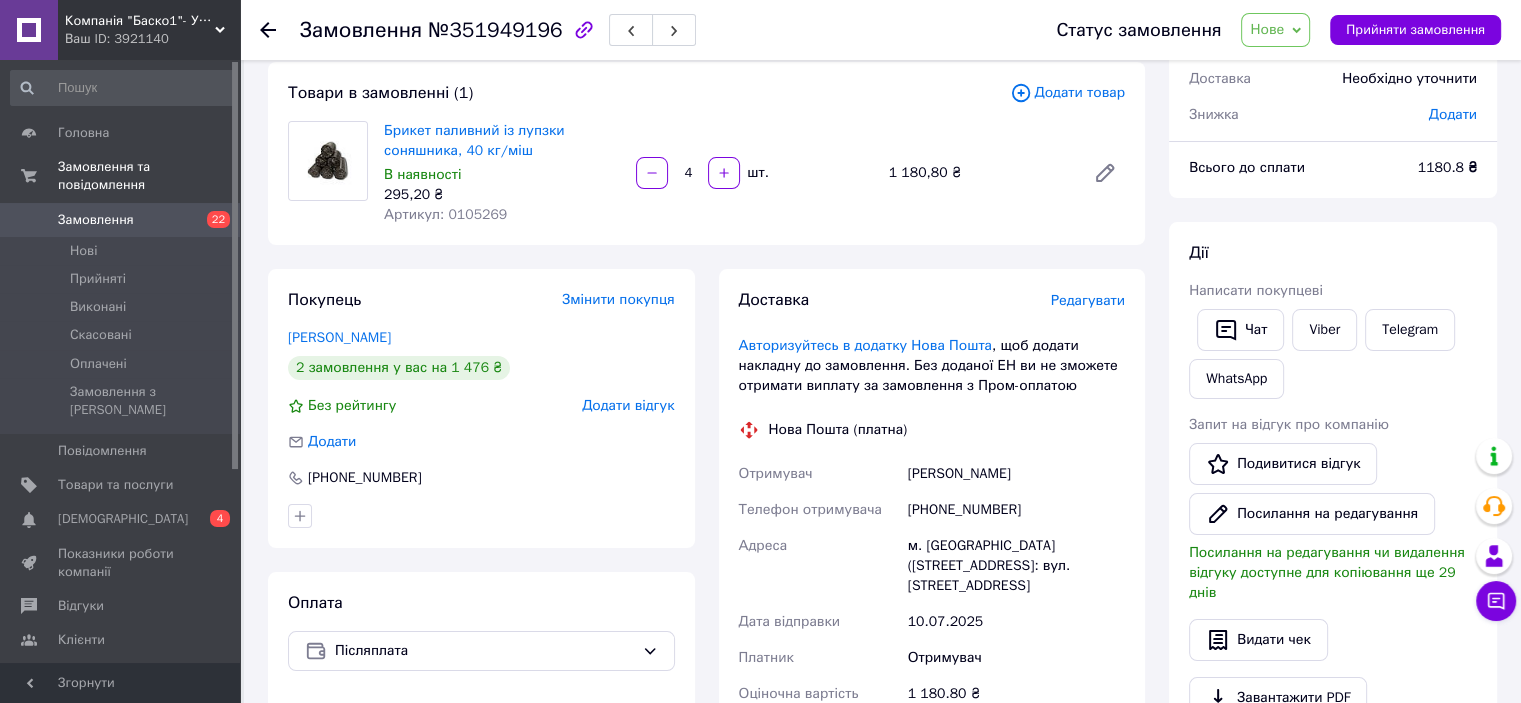 click 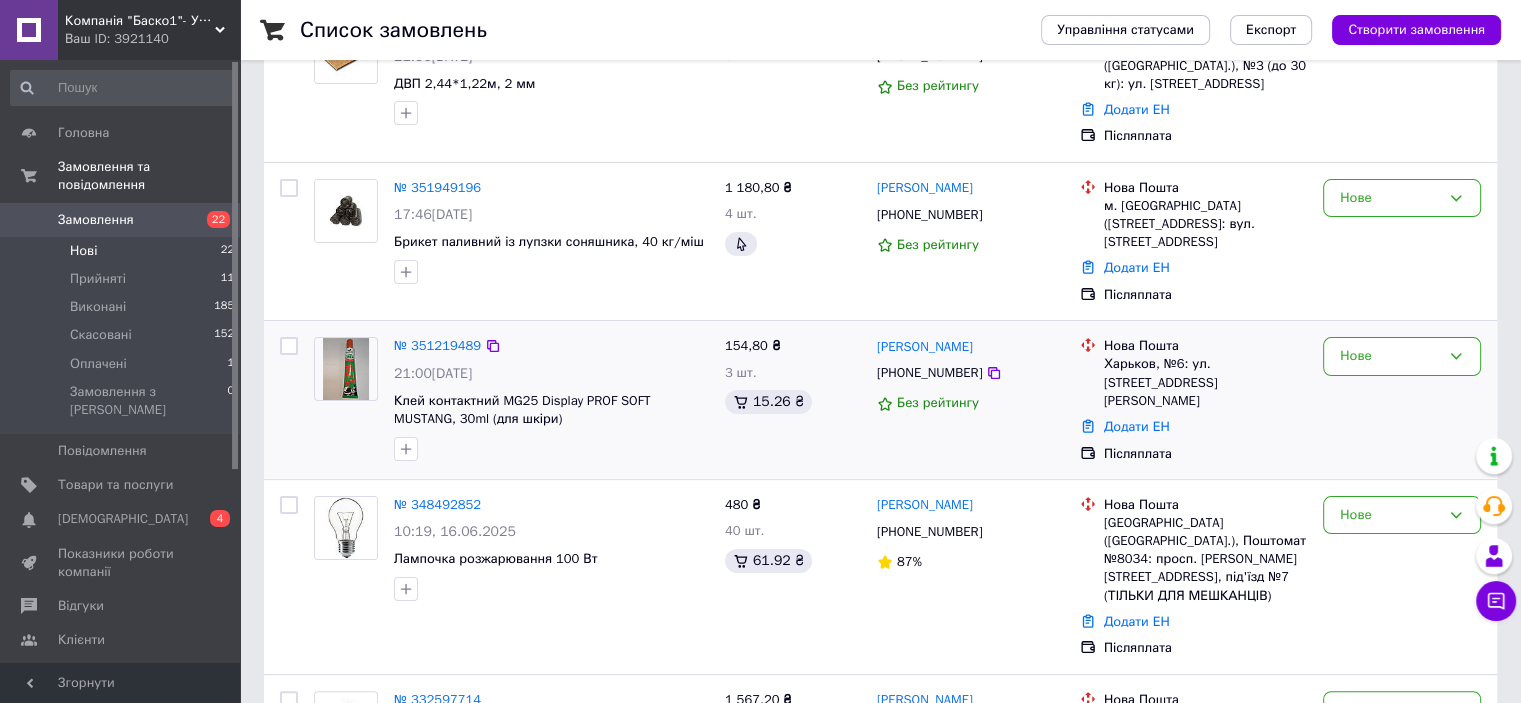 scroll, scrollTop: 300, scrollLeft: 0, axis: vertical 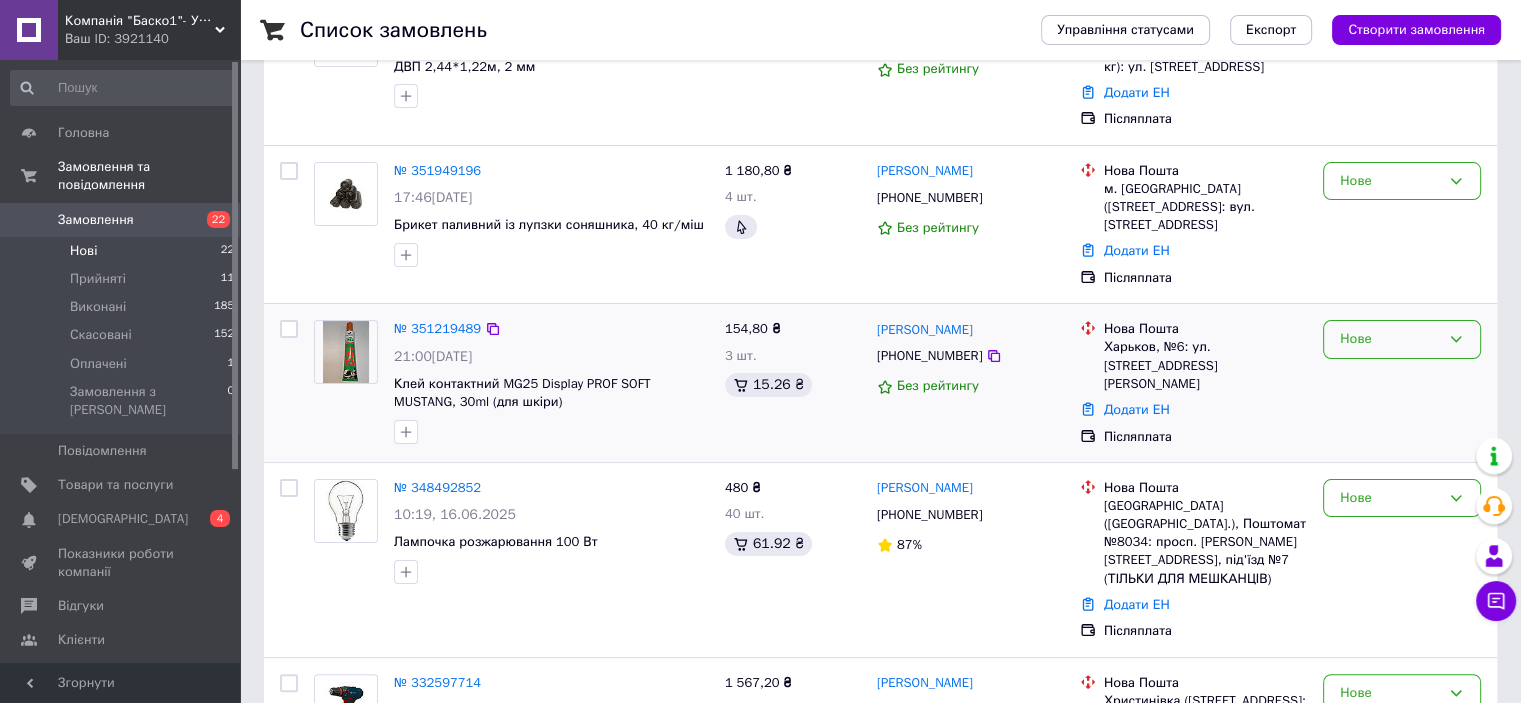 click on "Нове" at bounding box center [1390, 339] 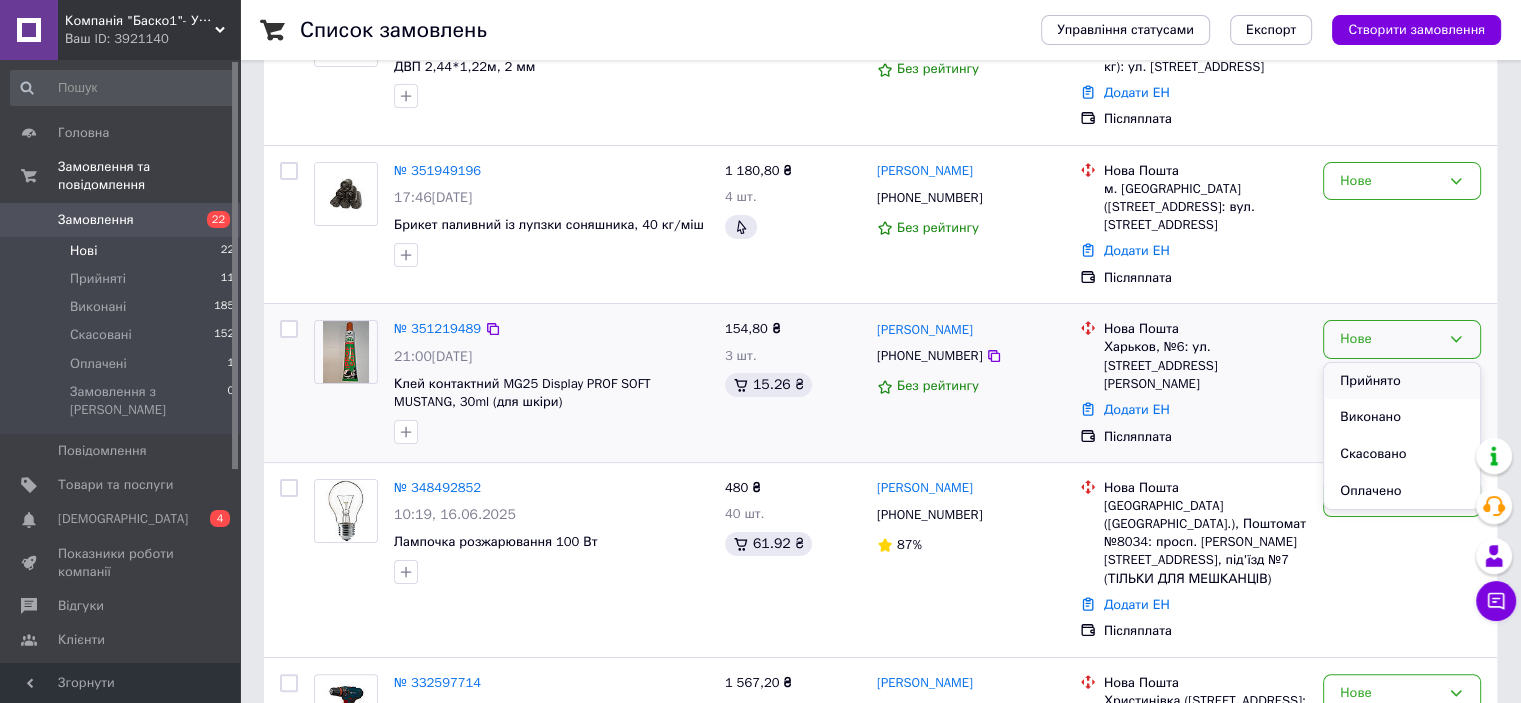click on "Прийнято" at bounding box center [1402, 381] 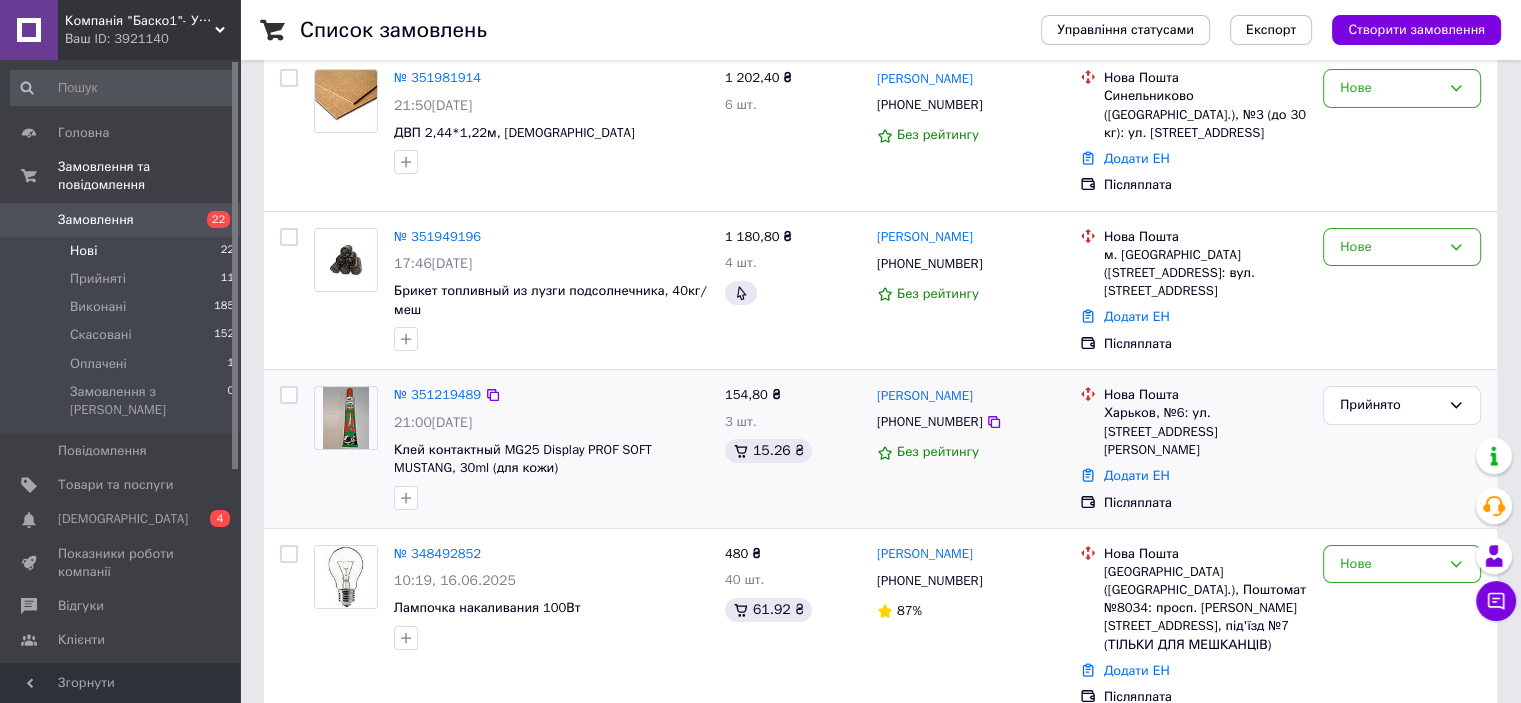 scroll, scrollTop: 200, scrollLeft: 0, axis: vertical 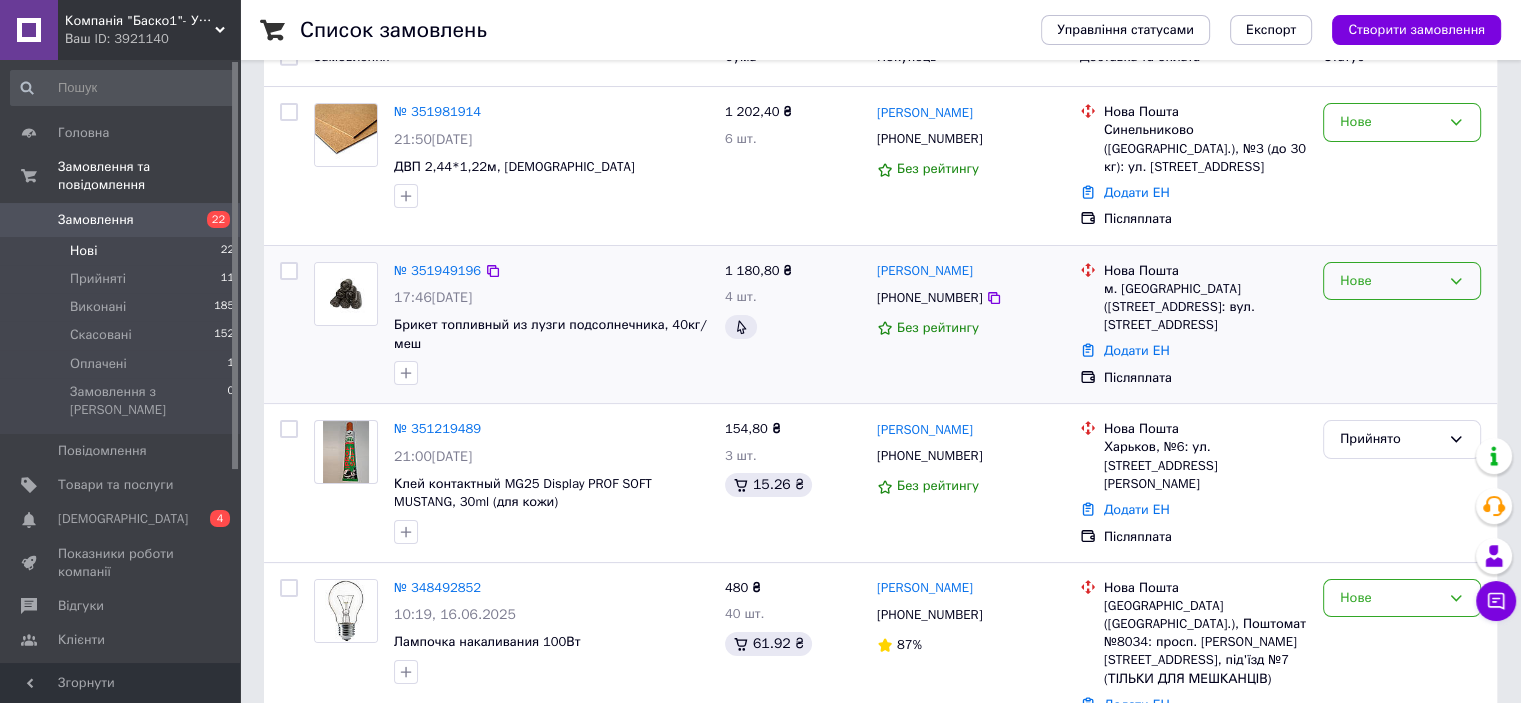 click on "Нове" at bounding box center [1390, 281] 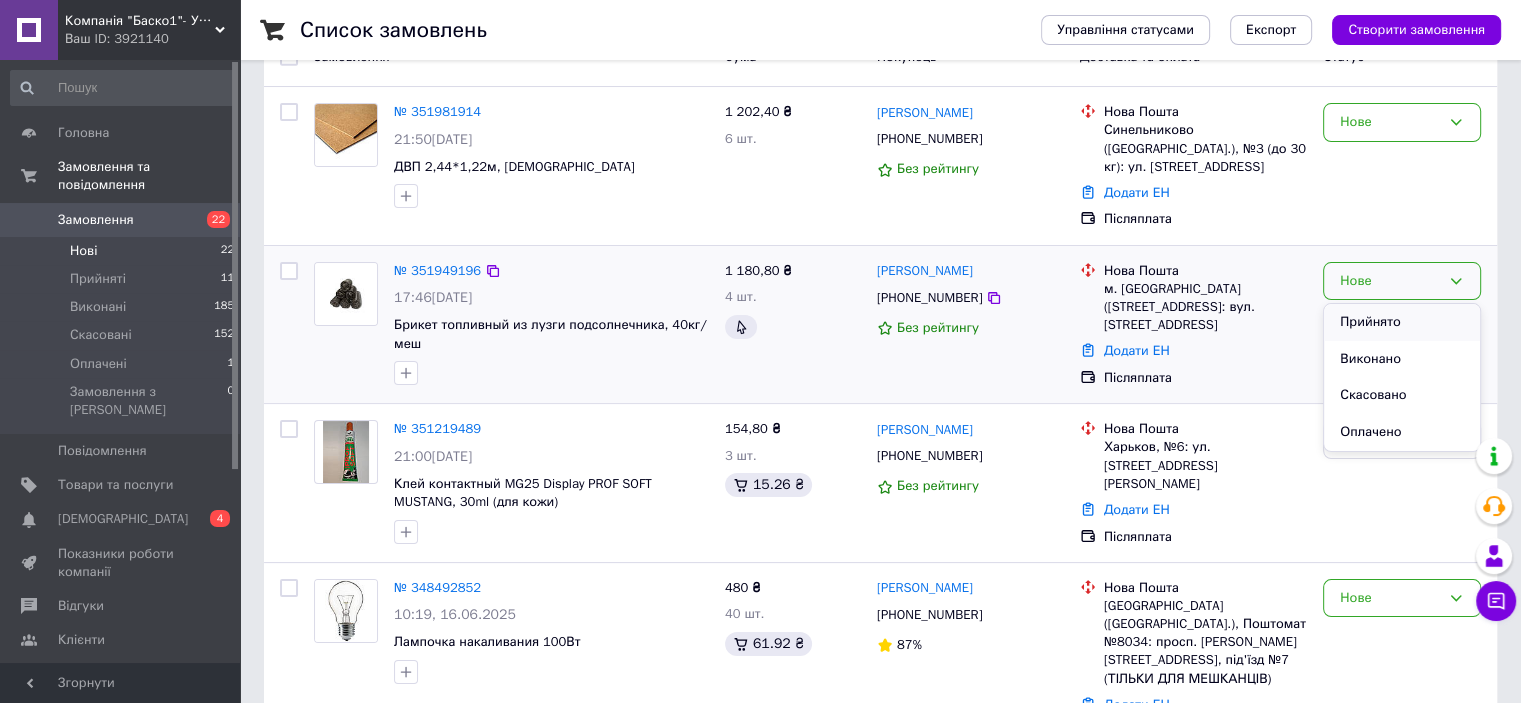 click on "Прийнято" at bounding box center (1402, 322) 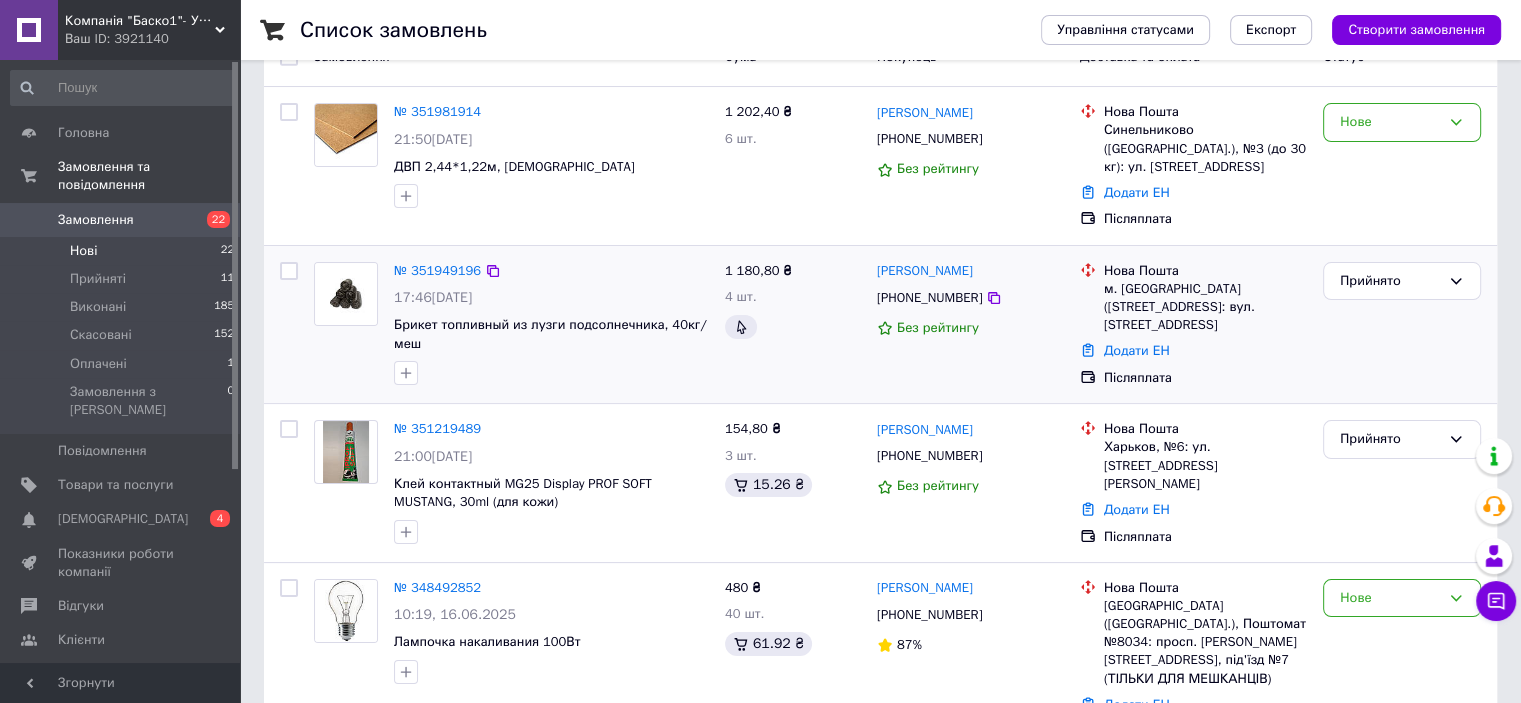 scroll, scrollTop: 100, scrollLeft: 0, axis: vertical 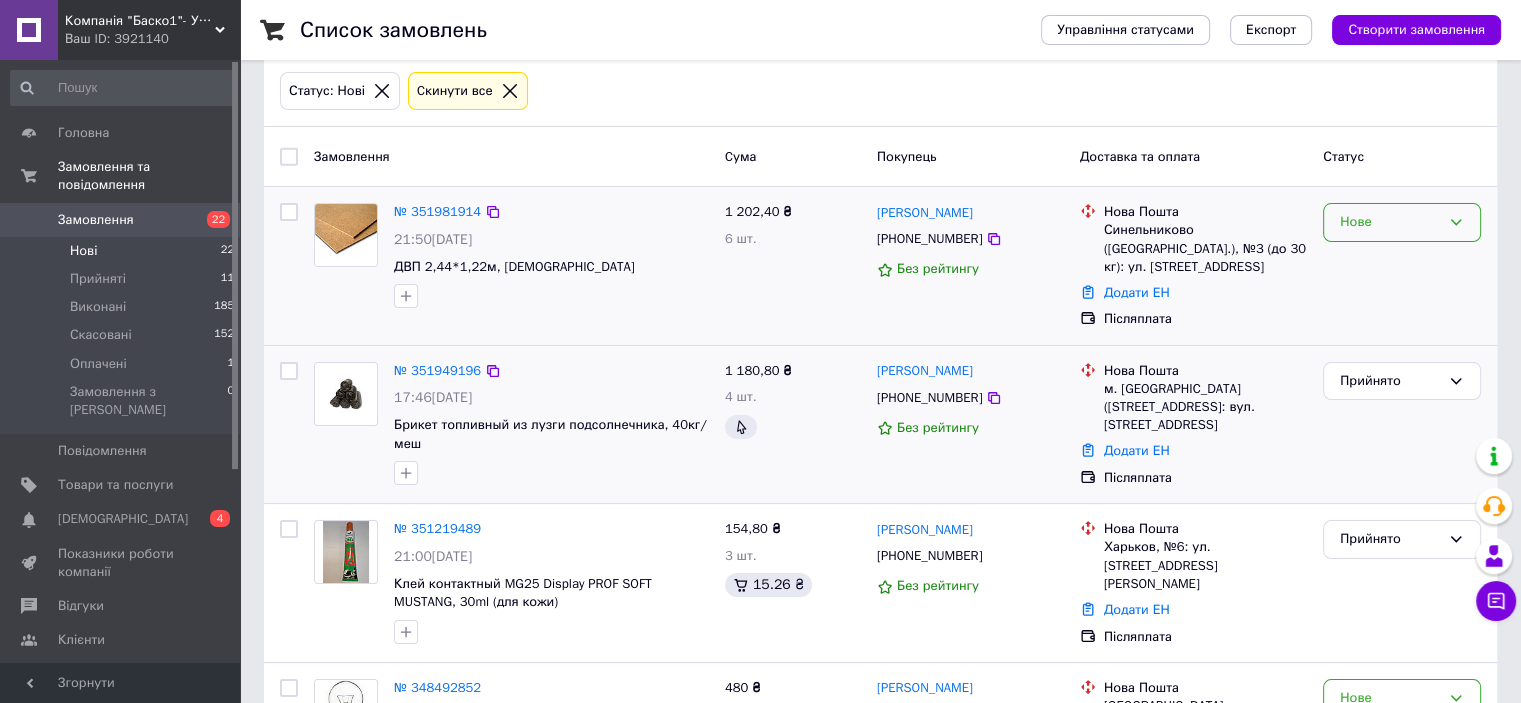 click on "Нове" at bounding box center [1390, 222] 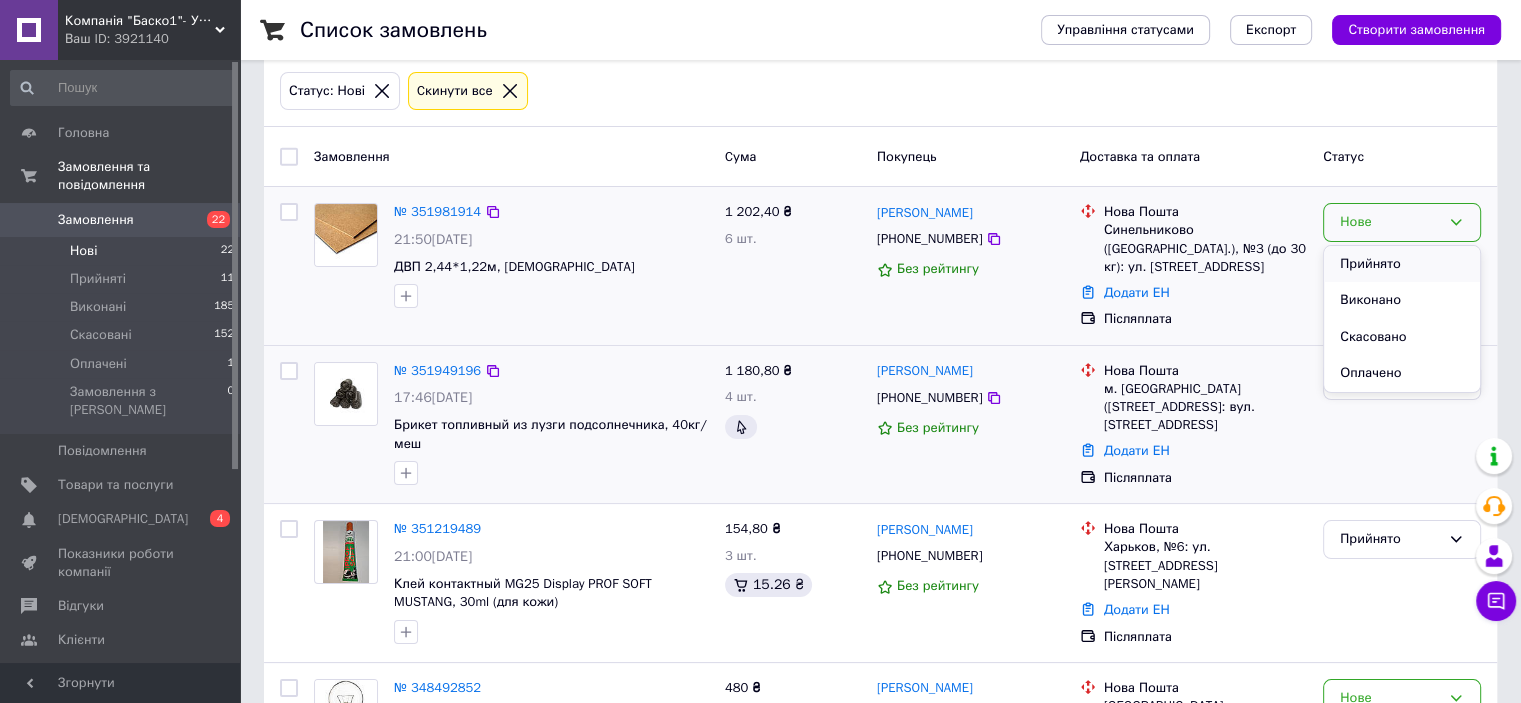 click on "Прийнято" at bounding box center (1402, 264) 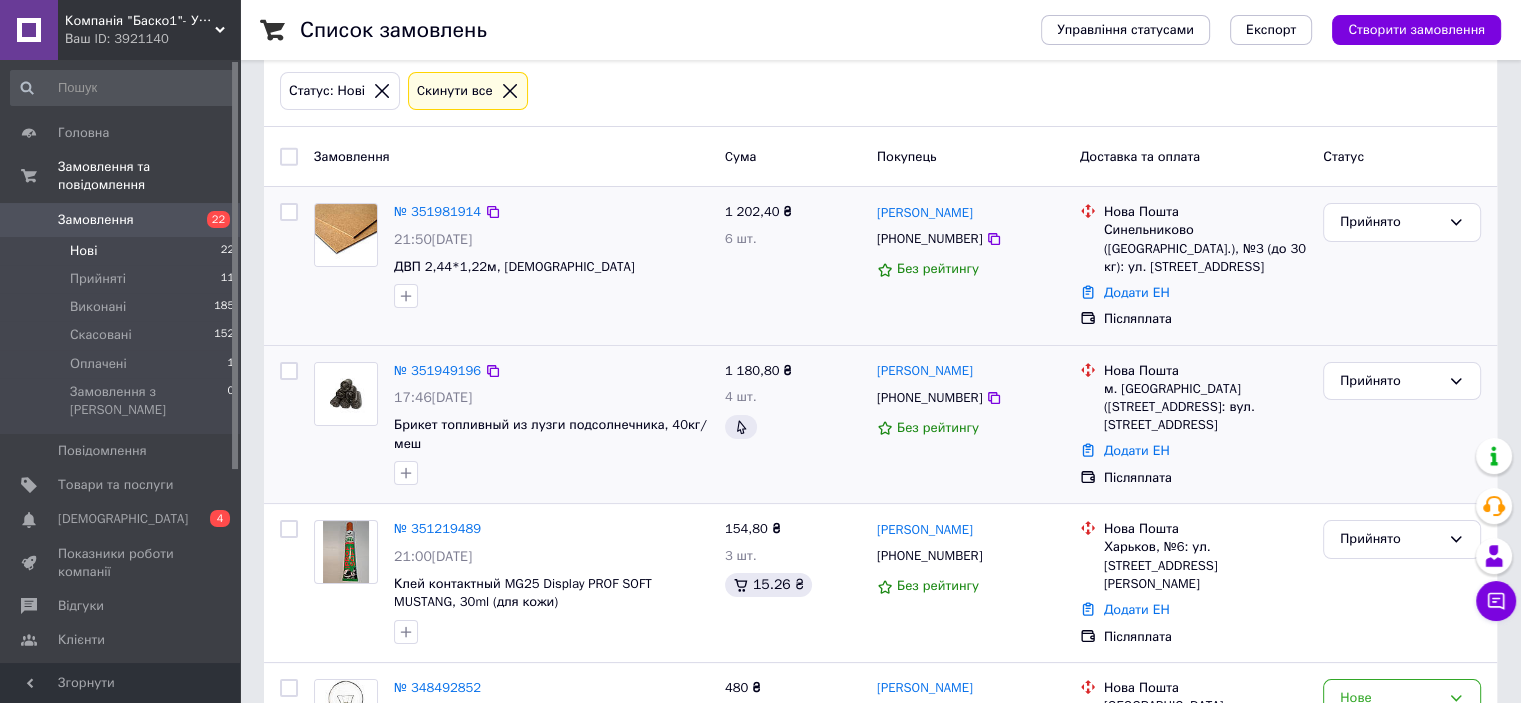 scroll, scrollTop: 100, scrollLeft: 0, axis: vertical 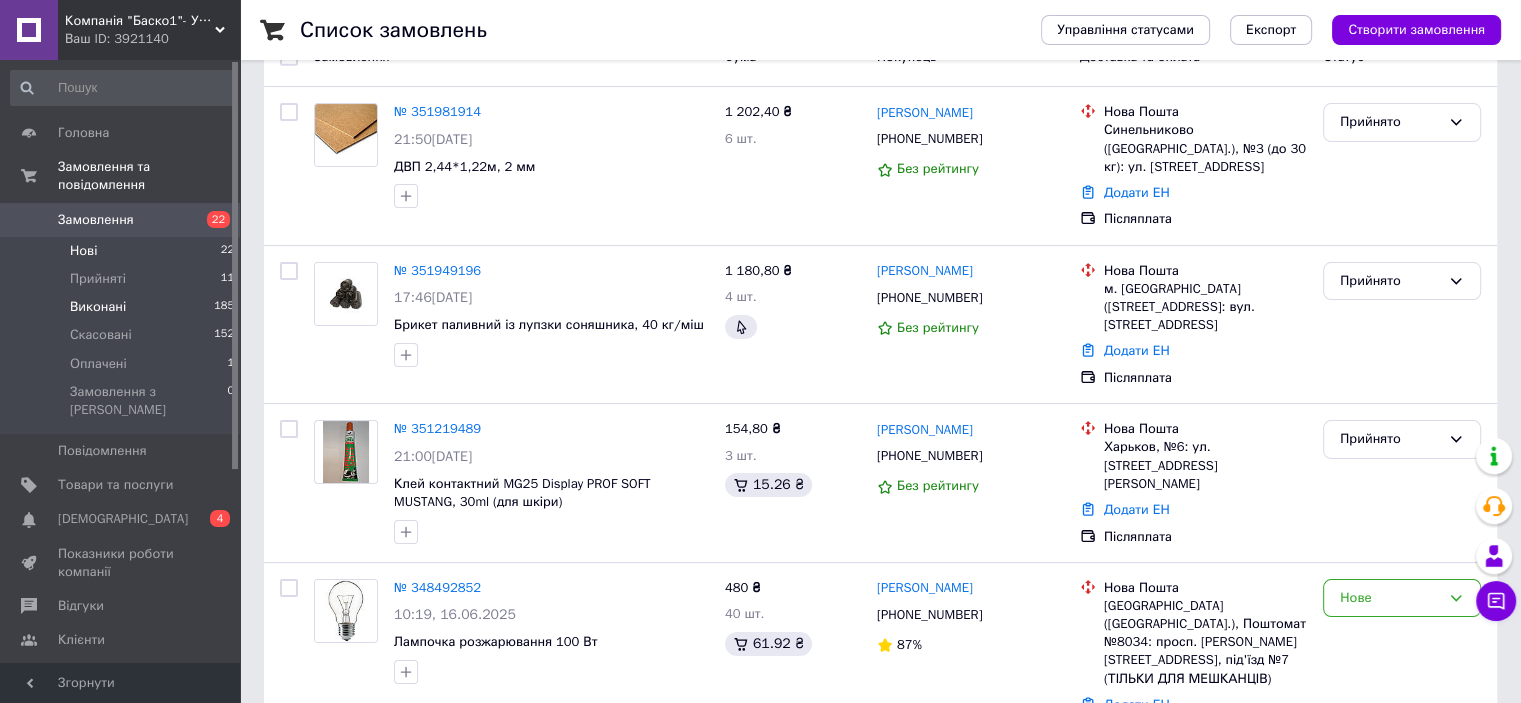 click on "Виконані" at bounding box center [98, 307] 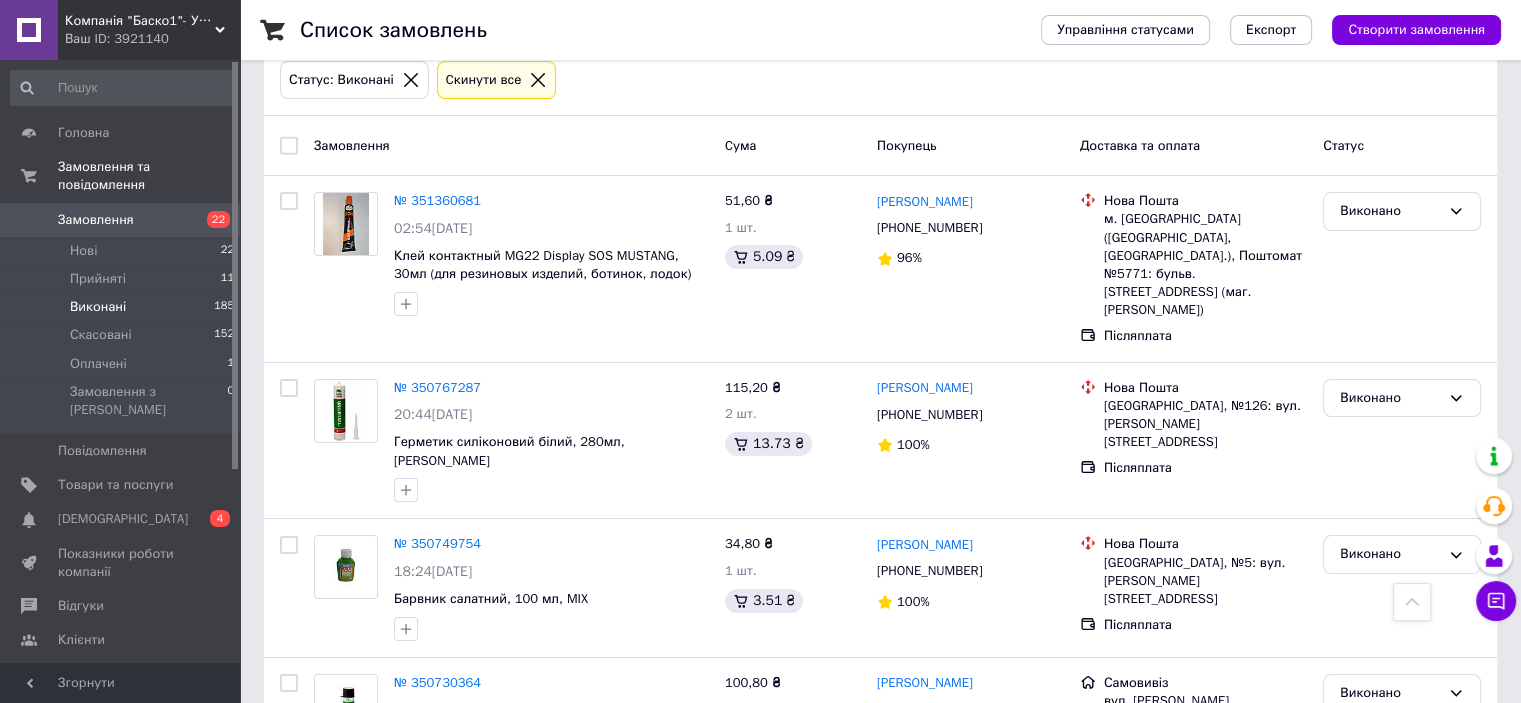 scroll, scrollTop: 0, scrollLeft: 0, axis: both 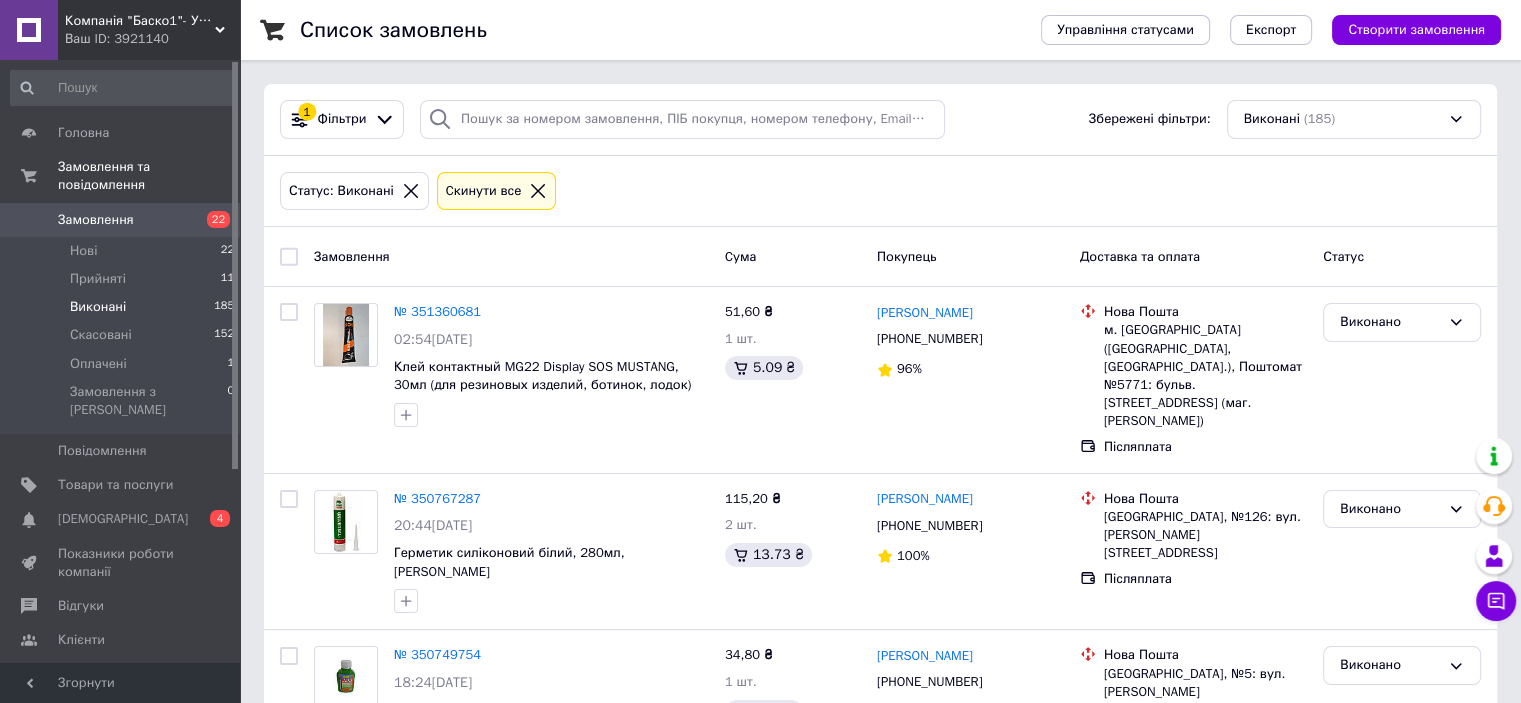 click on "Замовлення" at bounding box center [96, 220] 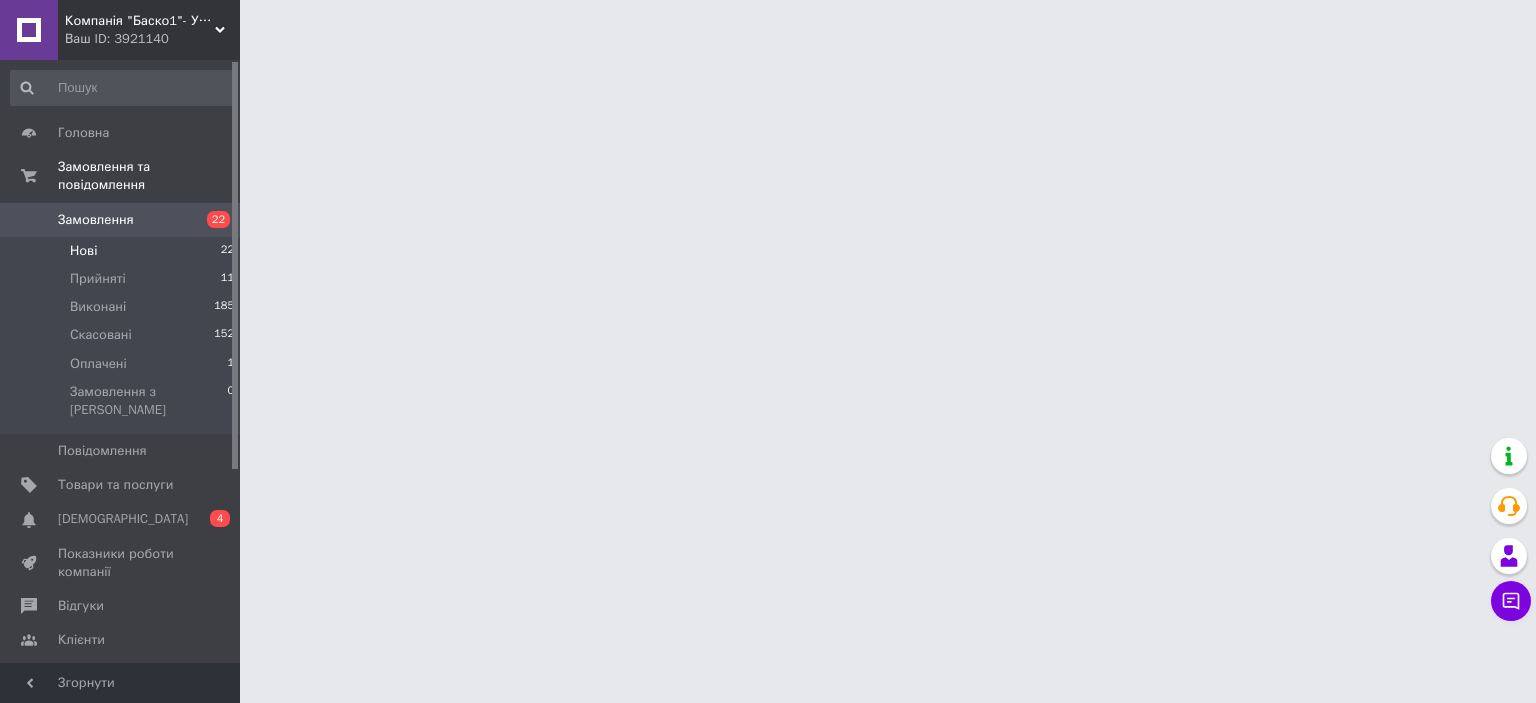 click on "Нові" at bounding box center (83, 251) 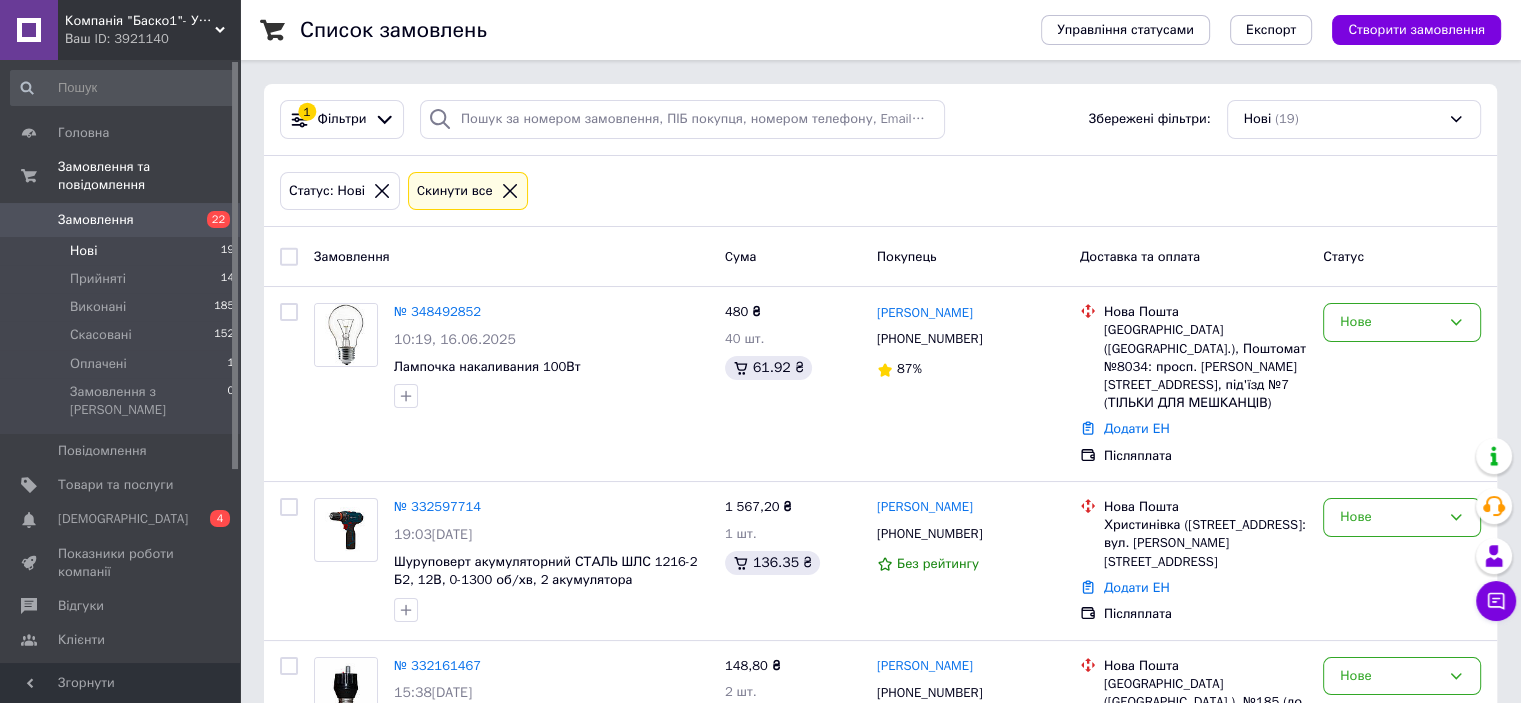 click on "Замовлення" at bounding box center [96, 220] 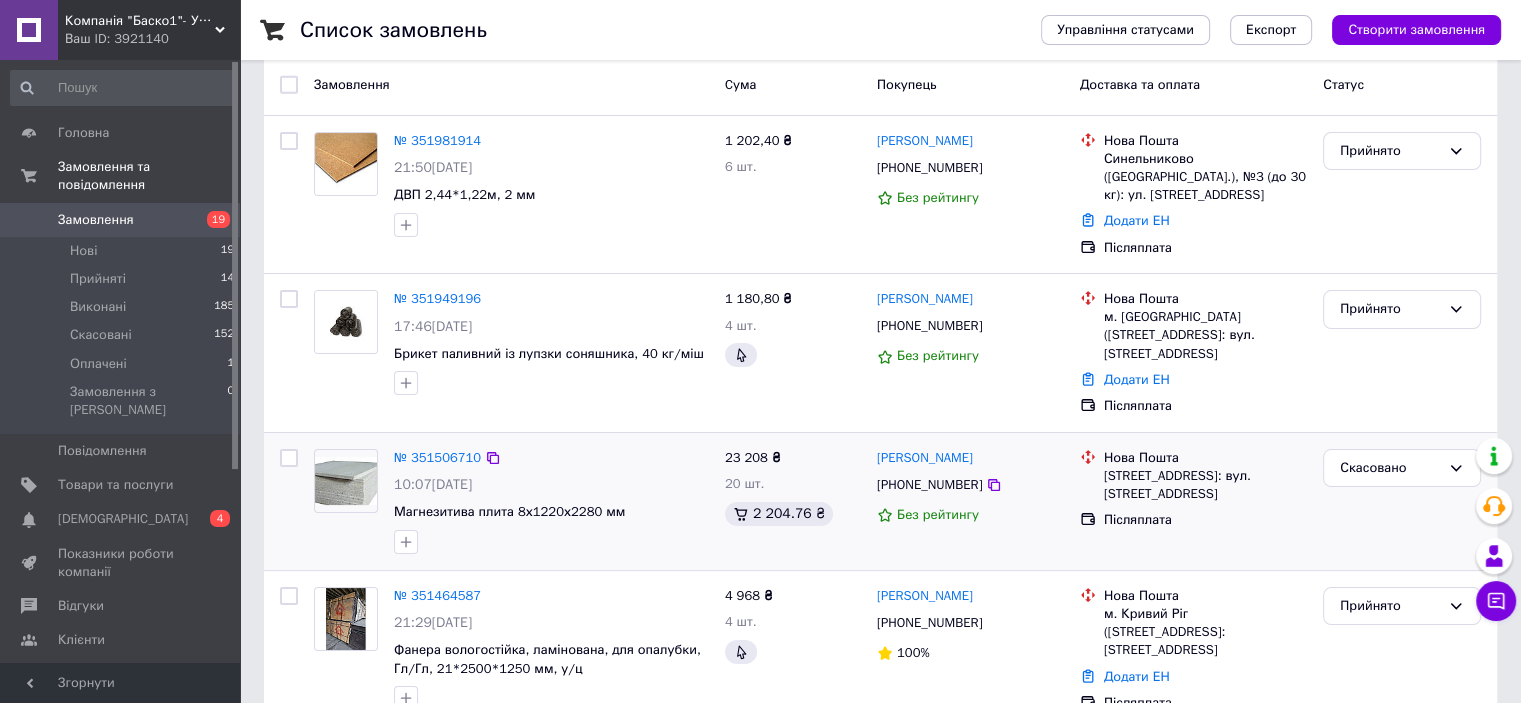 scroll, scrollTop: 0, scrollLeft: 0, axis: both 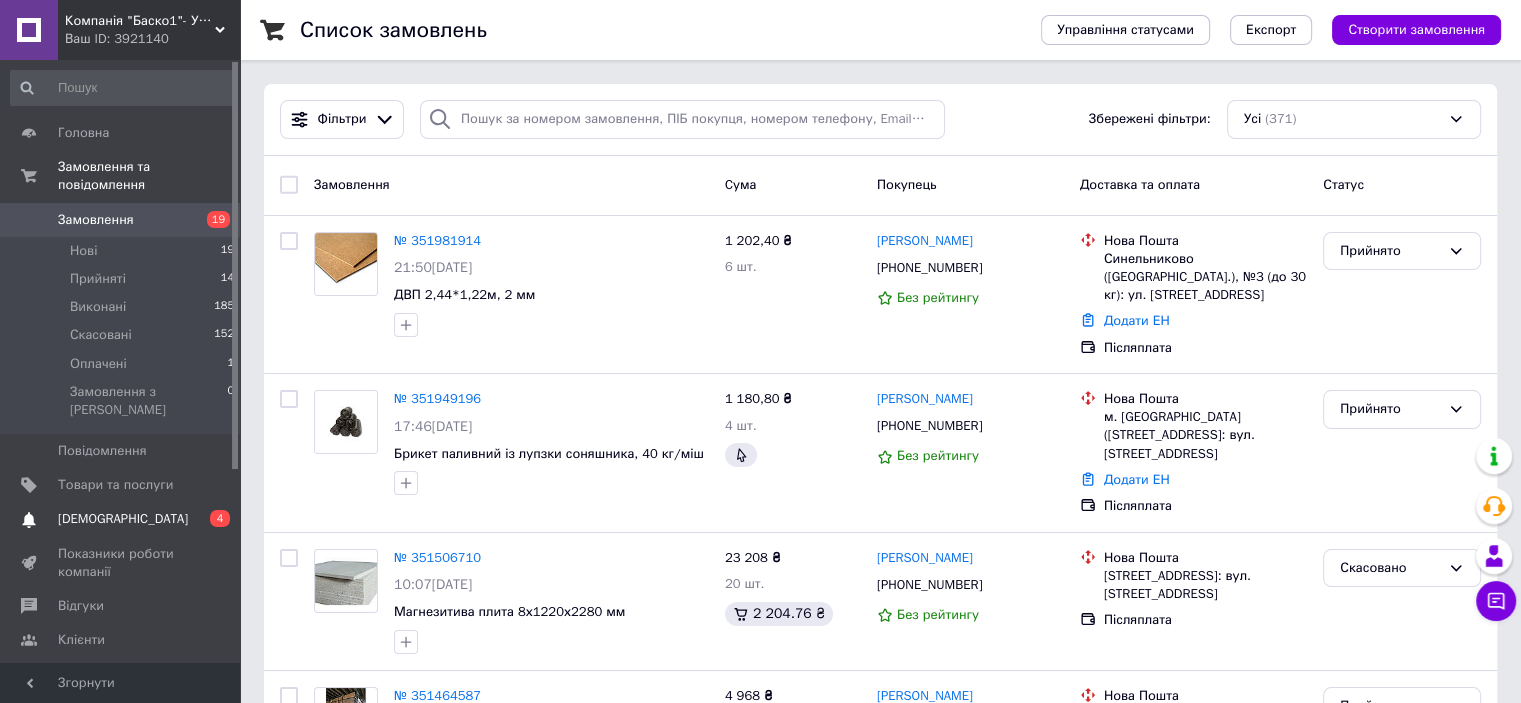 click on "[DEMOGRAPHIC_DATA]" at bounding box center (123, 519) 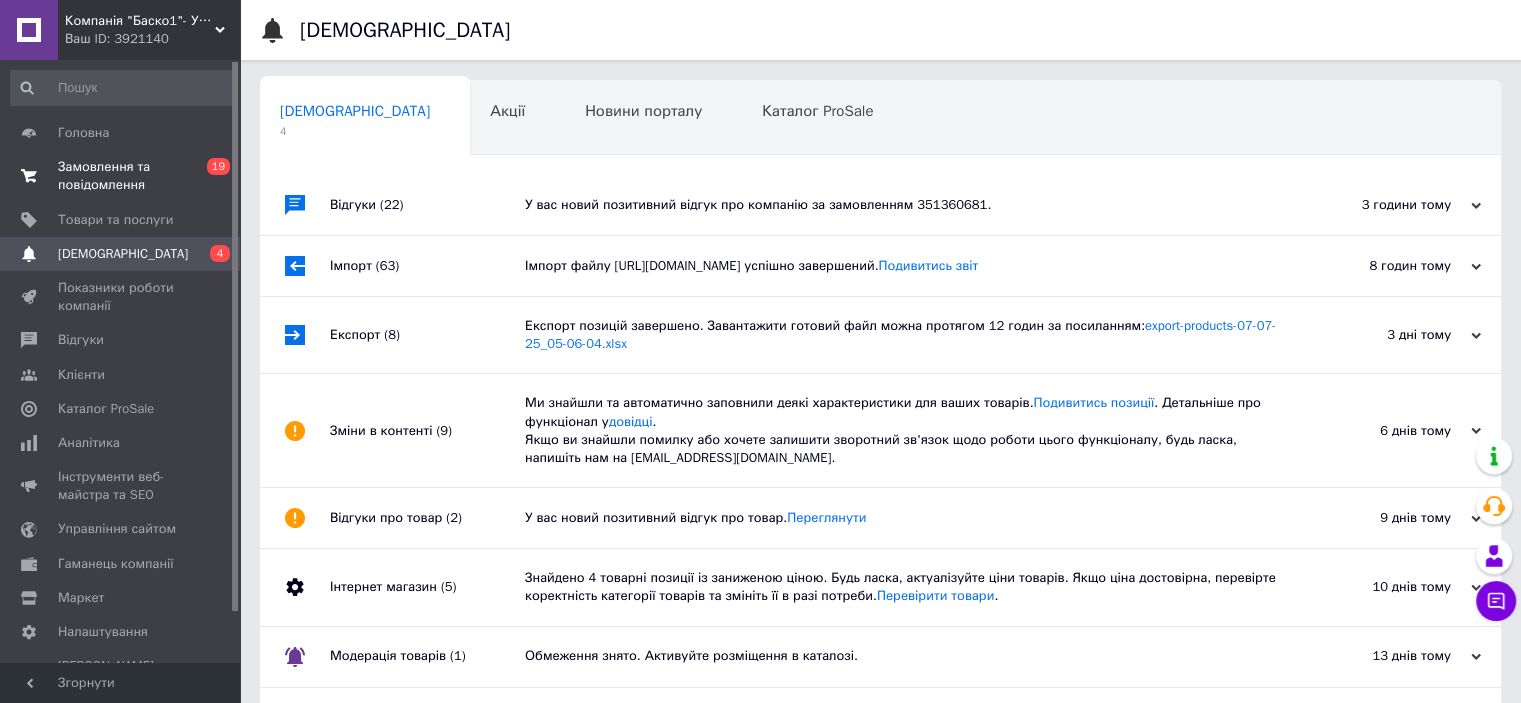 click on "Замовлення та повідомлення" at bounding box center (121, 176) 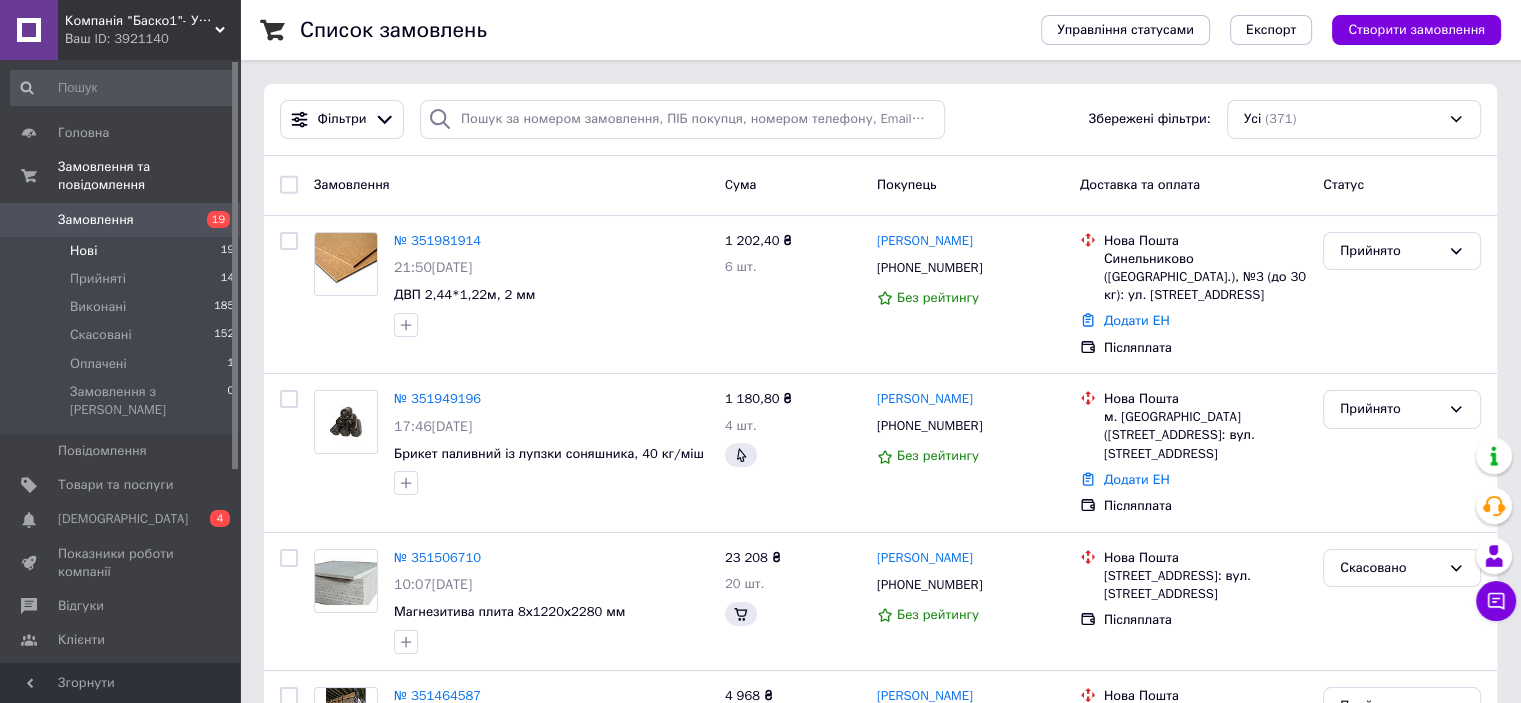 click on "Нові" at bounding box center [83, 251] 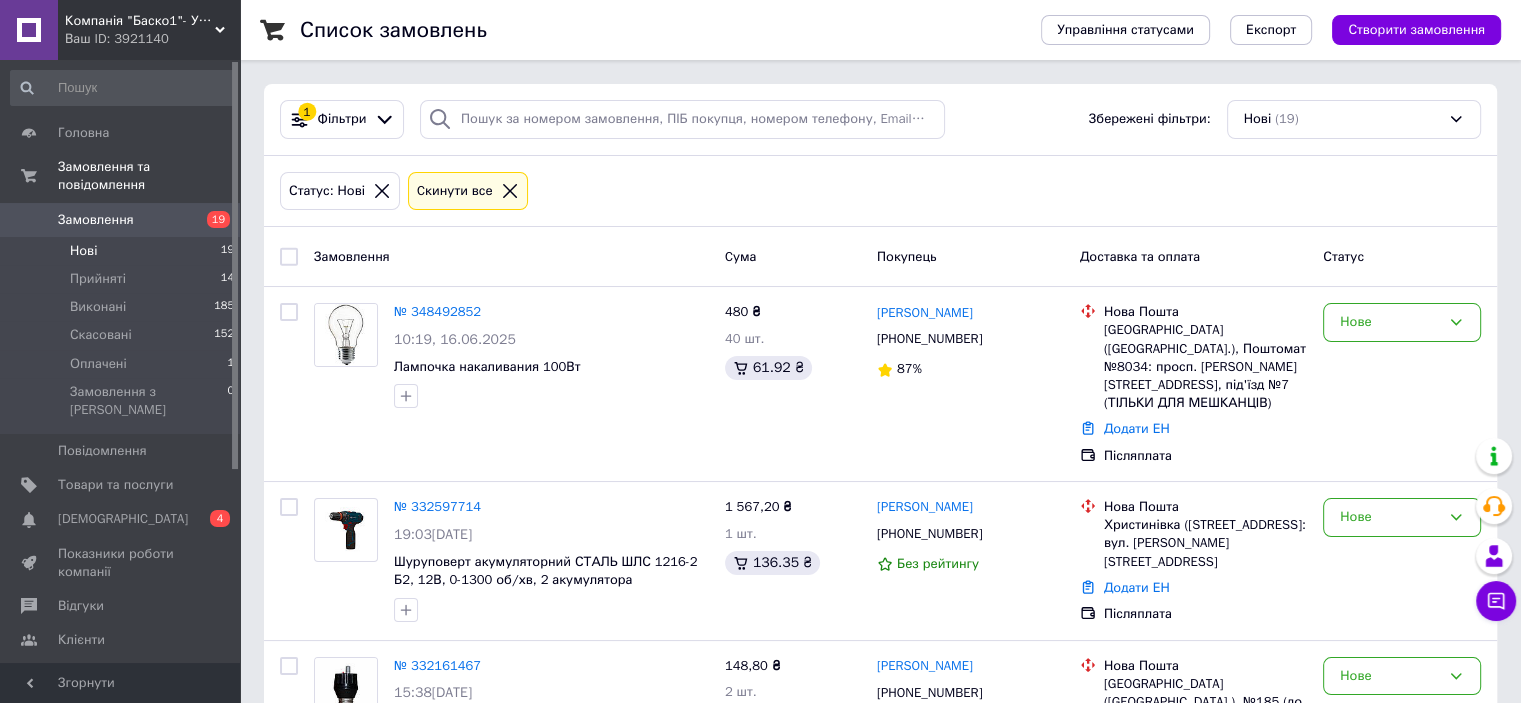 click on "Нові" at bounding box center (83, 251) 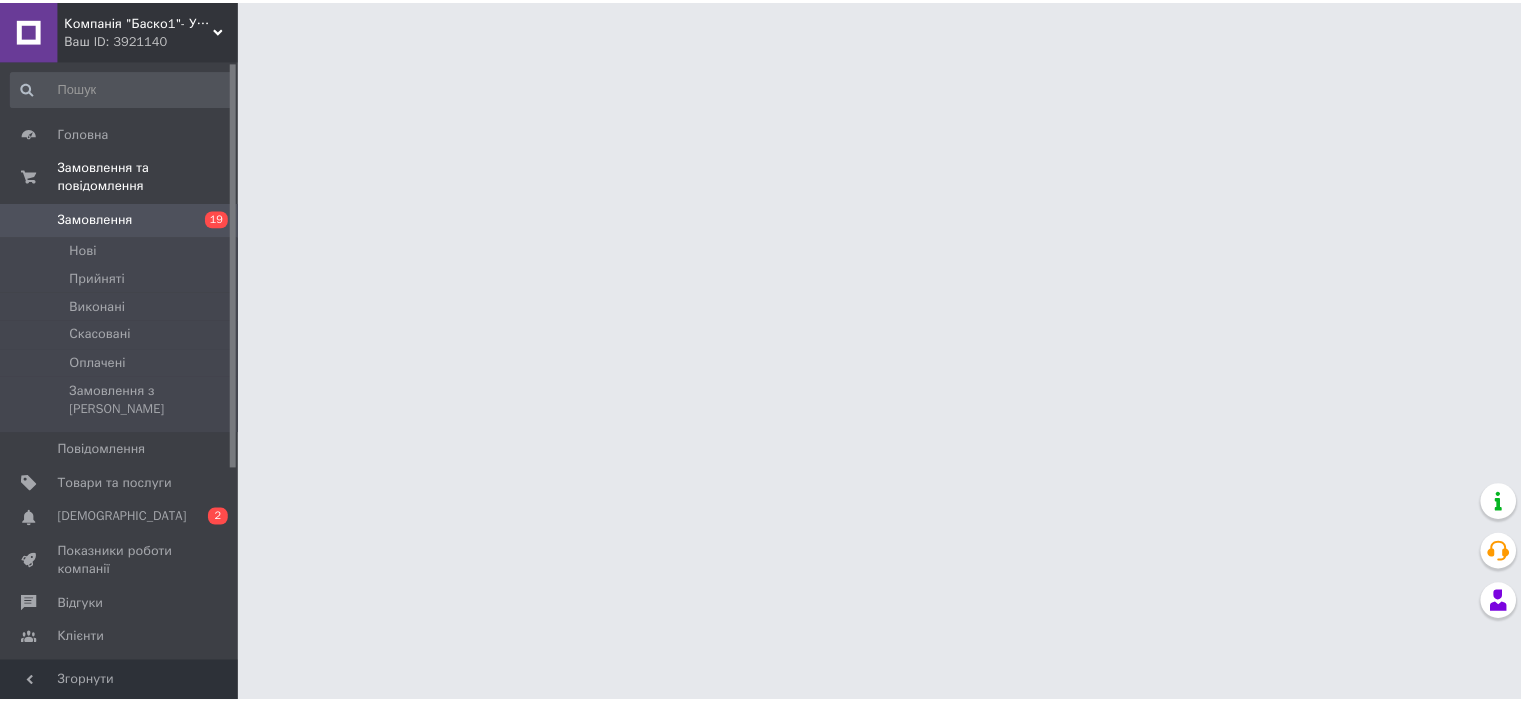 scroll, scrollTop: 0, scrollLeft: 0, axis: both 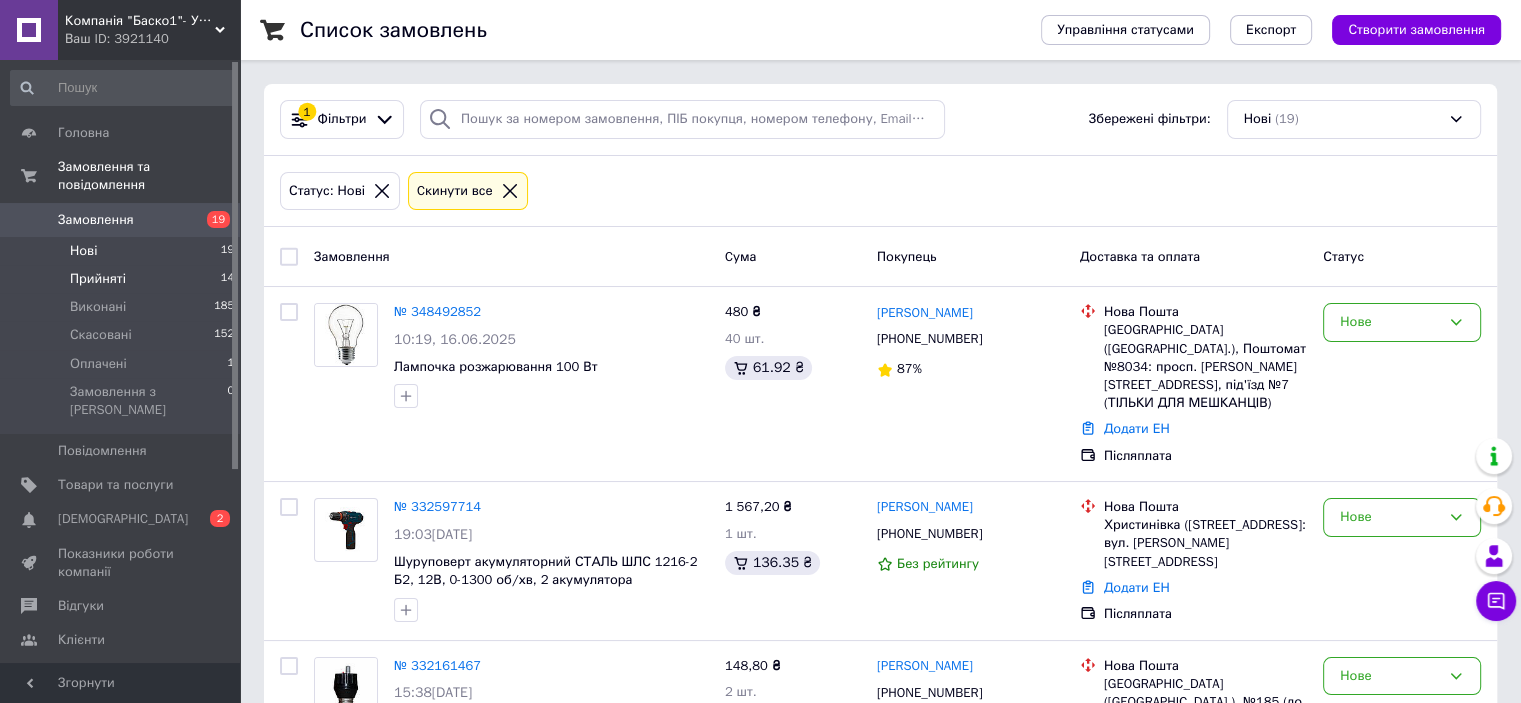 click on "Прийняті" at bounding box center [98, 279] 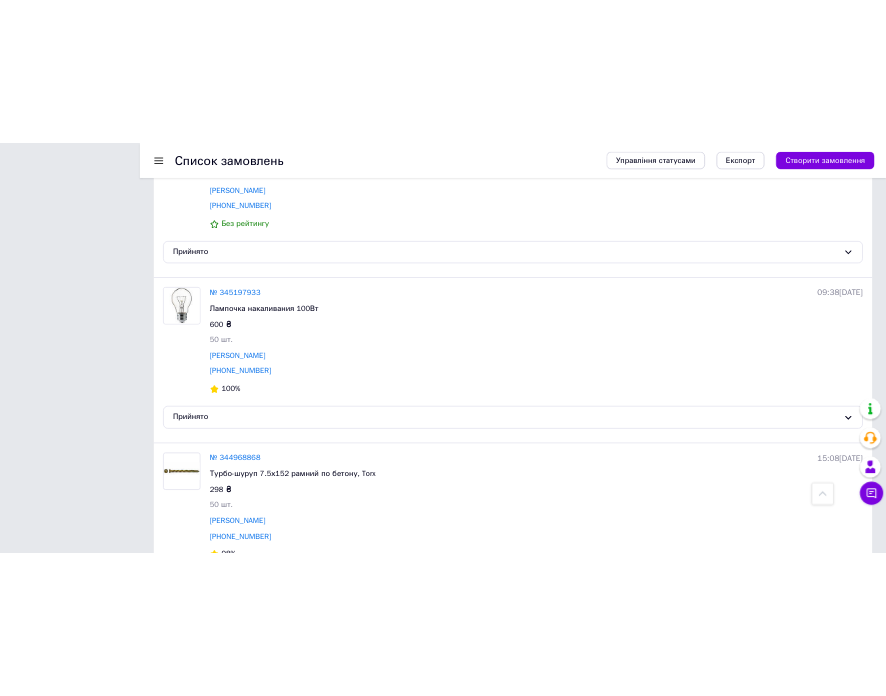 scroll, scrollTop: 1642, scrollLeft: 0, axis: vertical 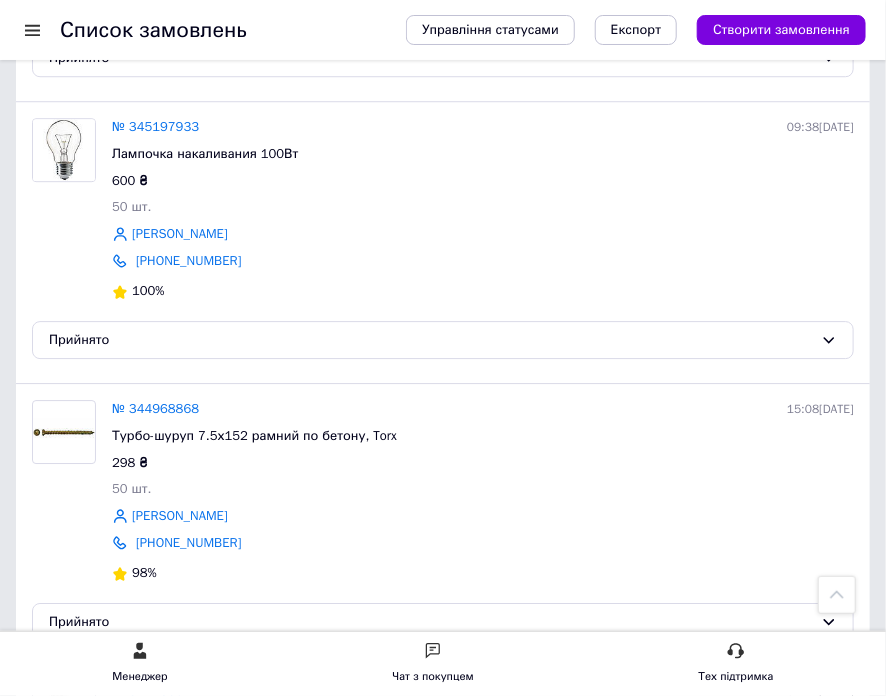 click on "№ 345197933 09:38[DATE] Лампочка накаливания 100Вт 600 ₴ 50 шт. [PERSON_NAME] [PHONE_NUMBER] 100%" at bounding box center (483, 211) 